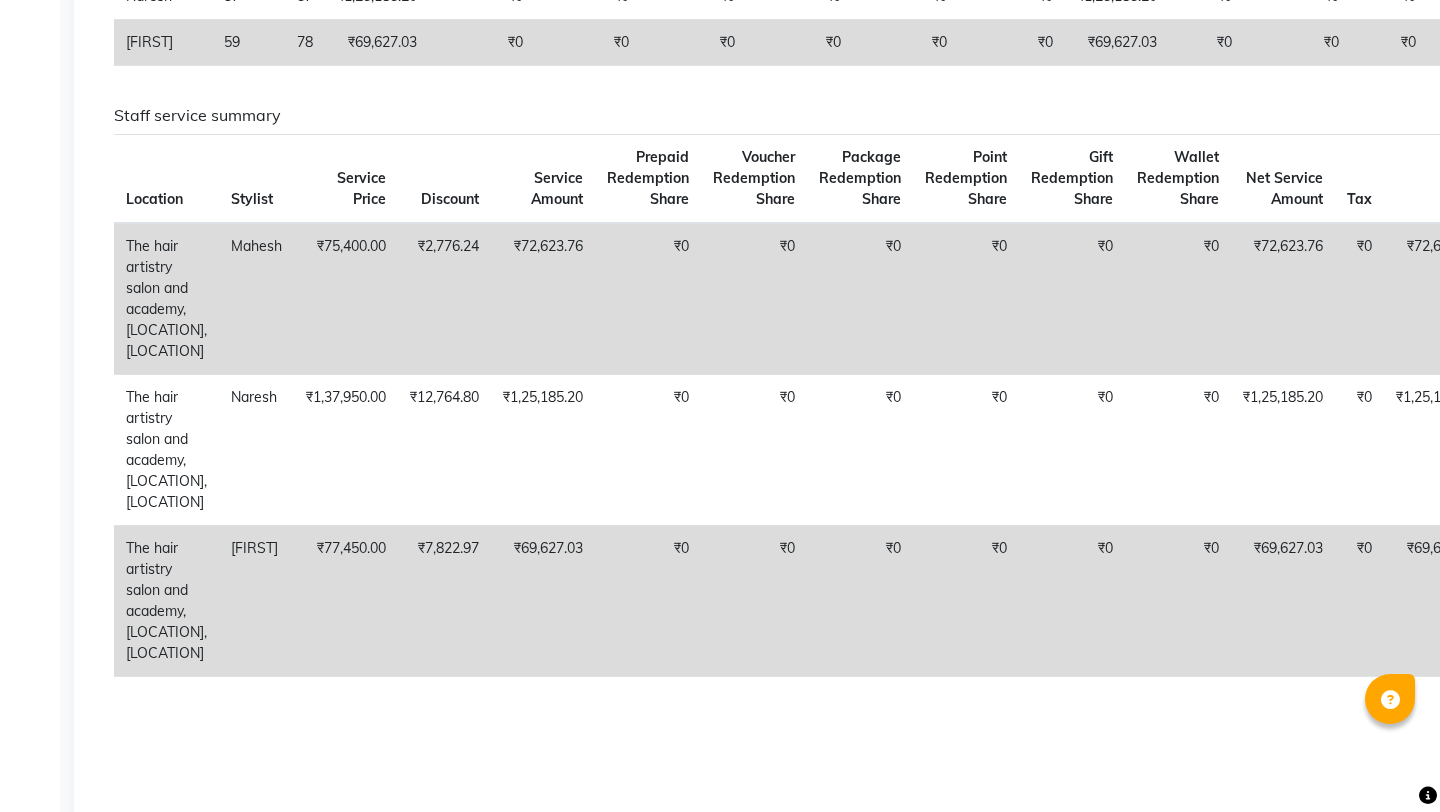 scroll, scrollTop: 511, scrollLeft: 0, axis: vertical 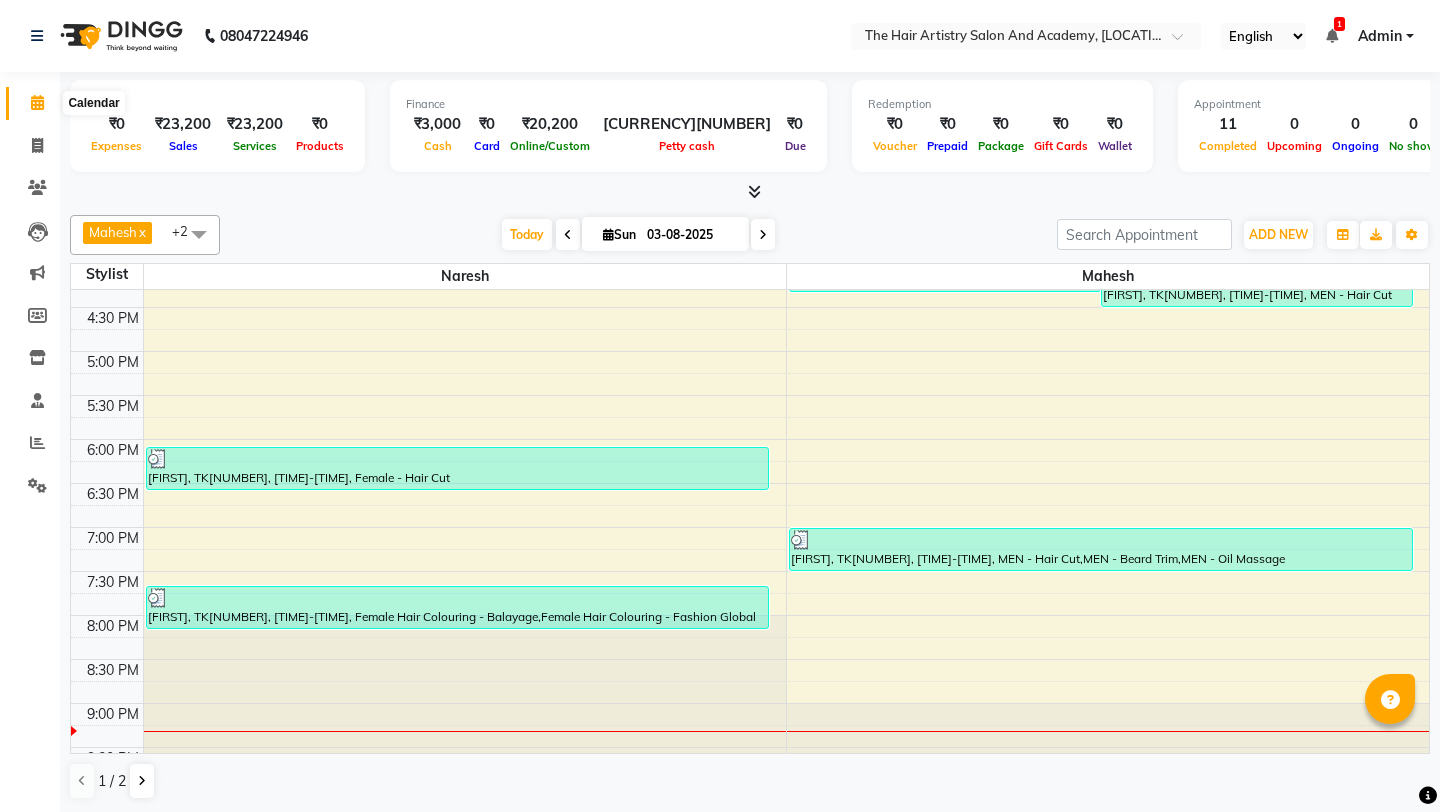 click 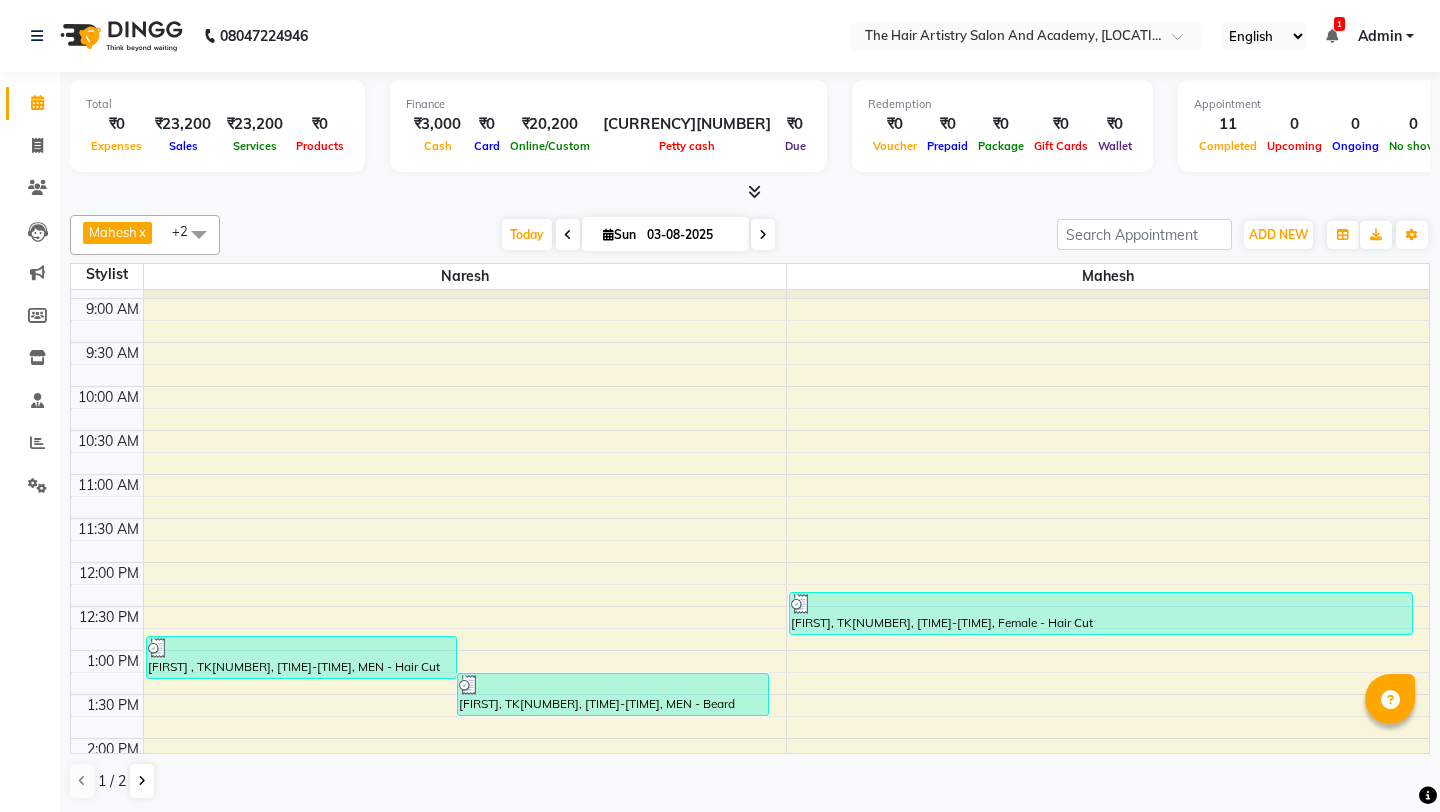 scroll, scrollTop: 0, scrollLeft: 0, axis: both 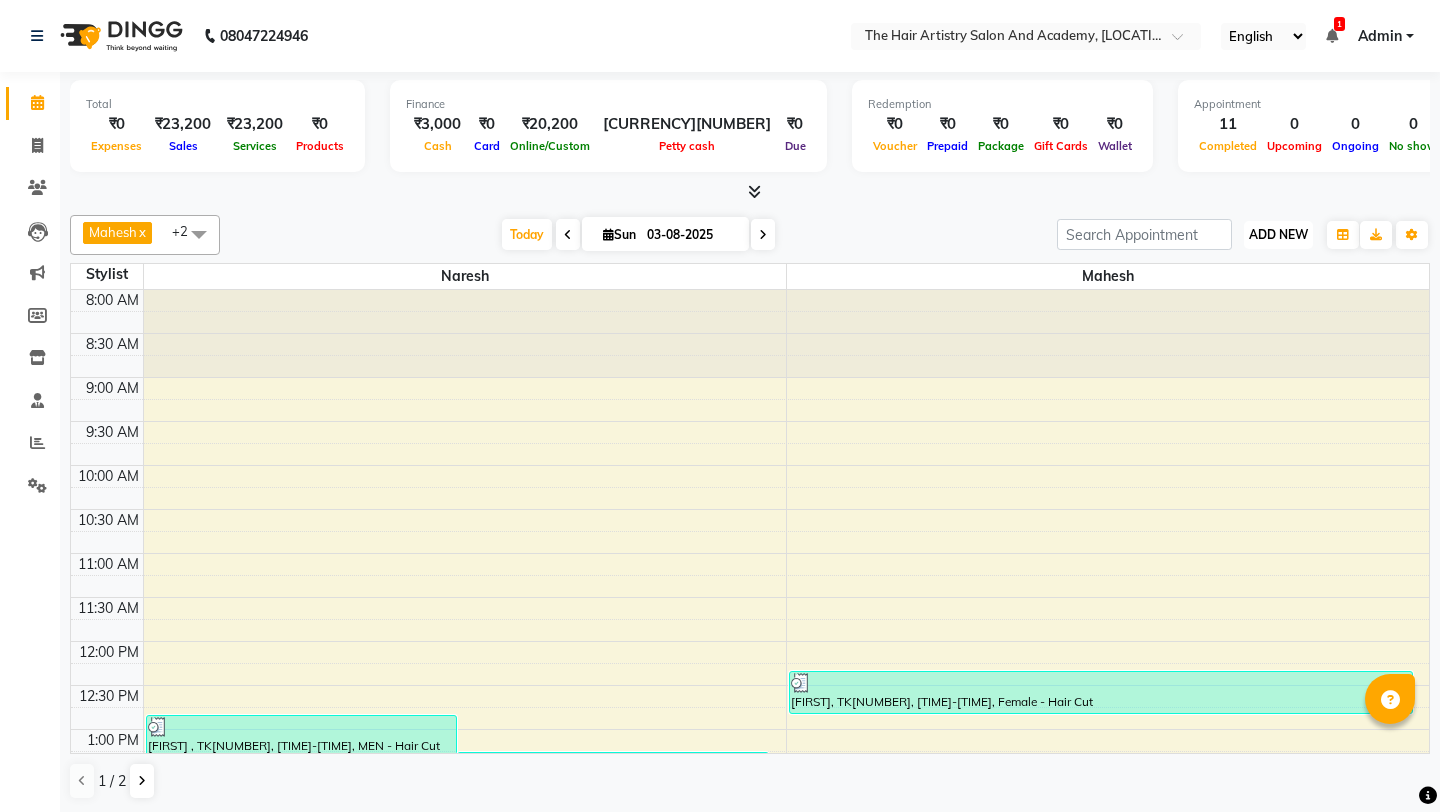click on "ADD NEW Toggle Dropdown" at bounding box center (1278, 235) 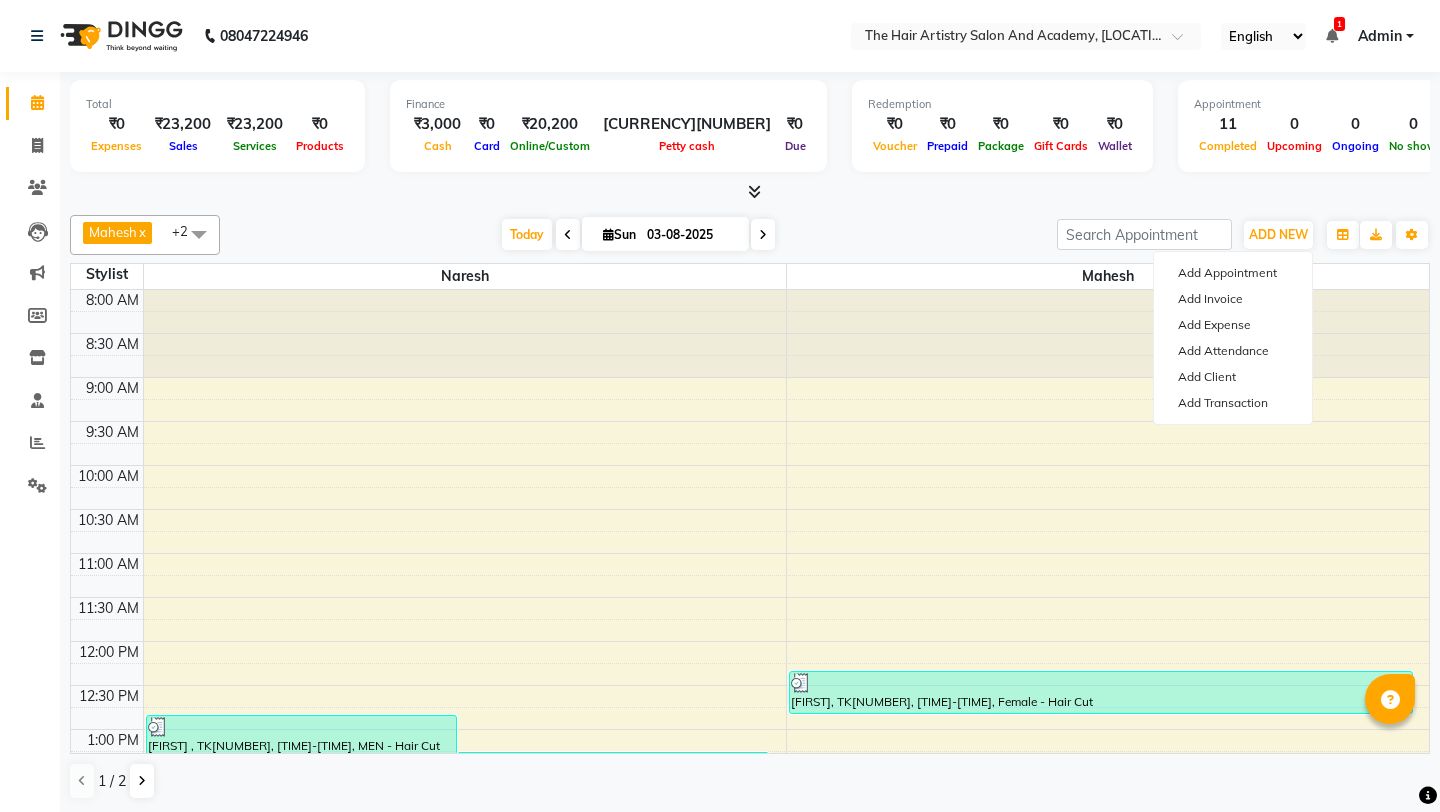 click at bounding box center [1332, 36] 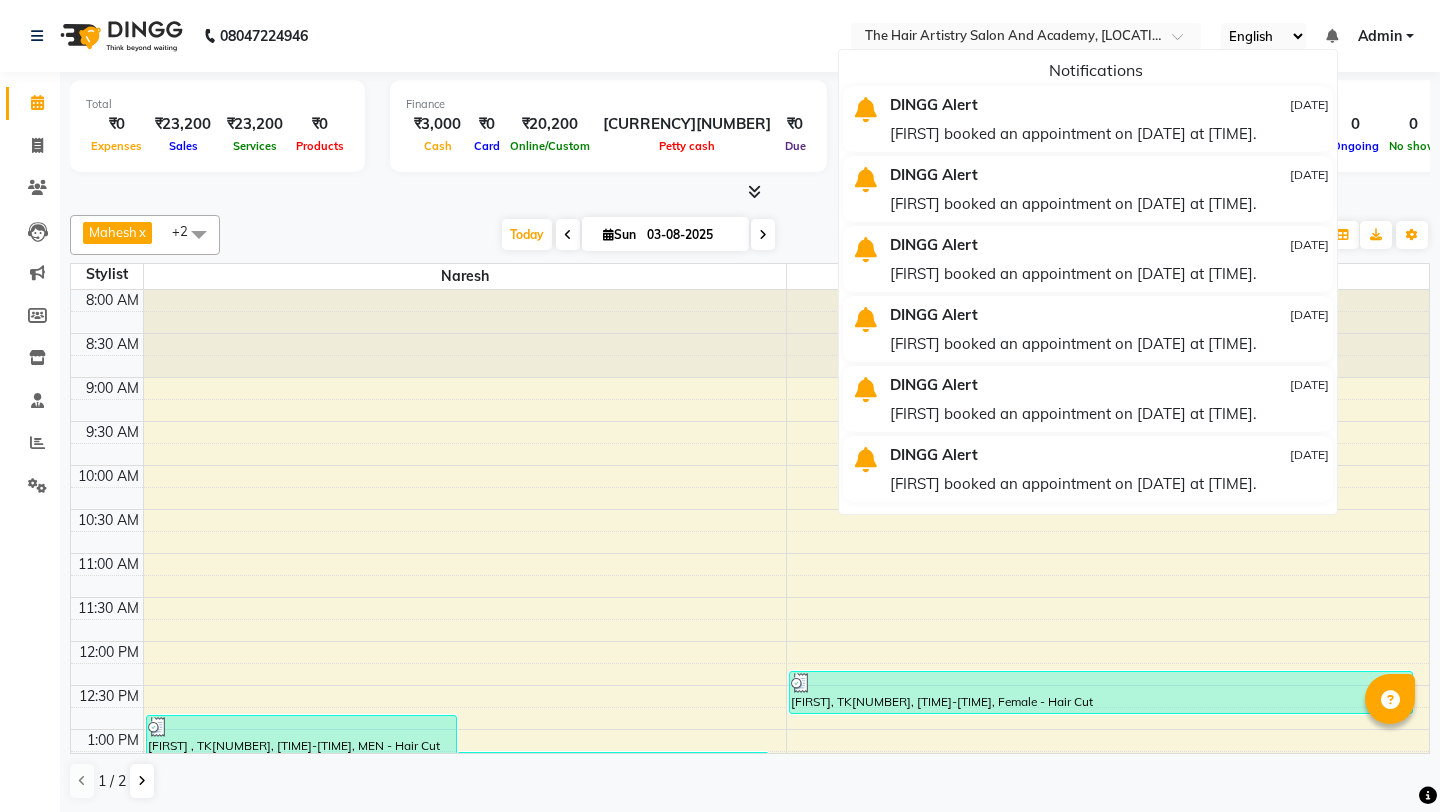 click on "Today  Sun [DATE]" at bounding box center (638, 235) 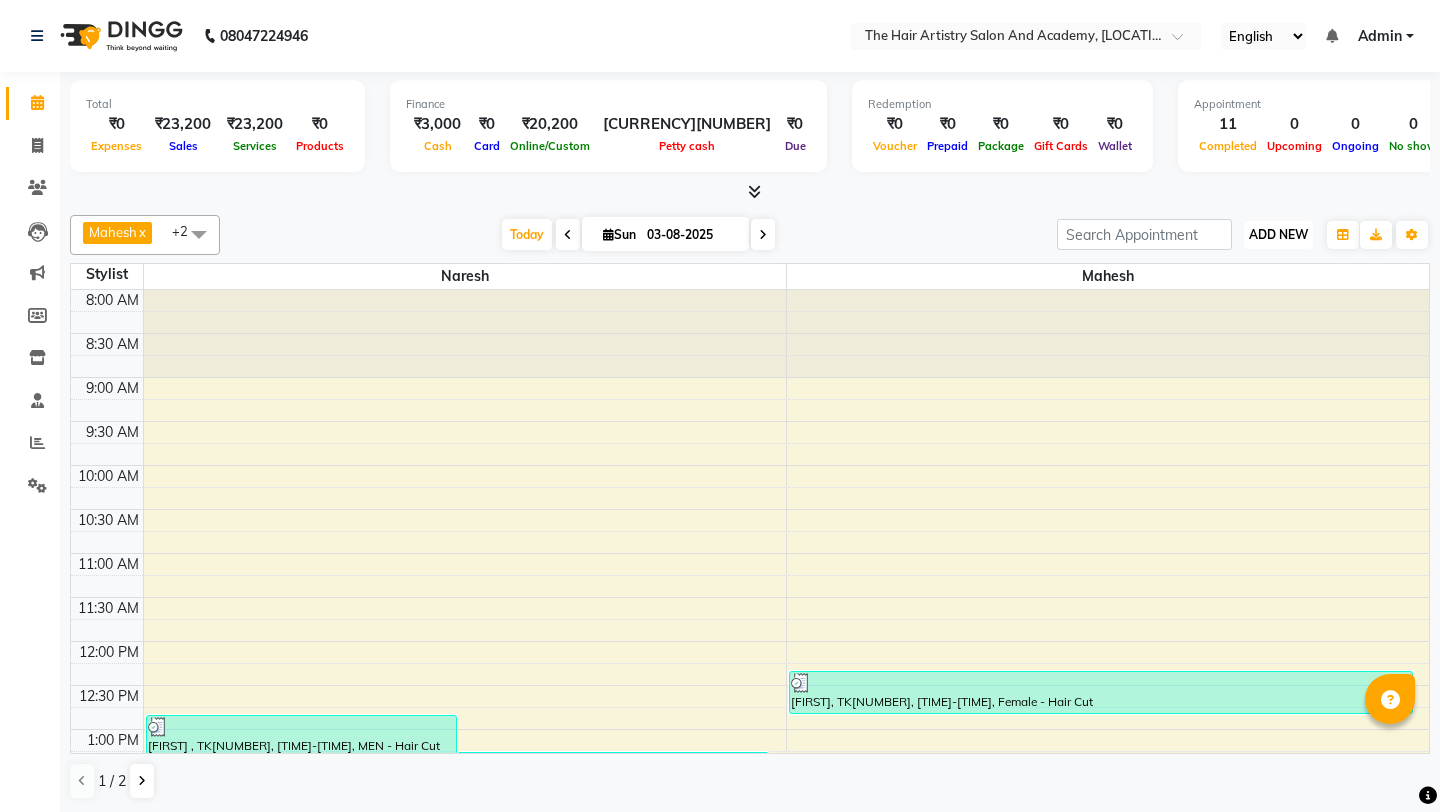 click on "ADD NEW" at bounding box center (1278, 234) 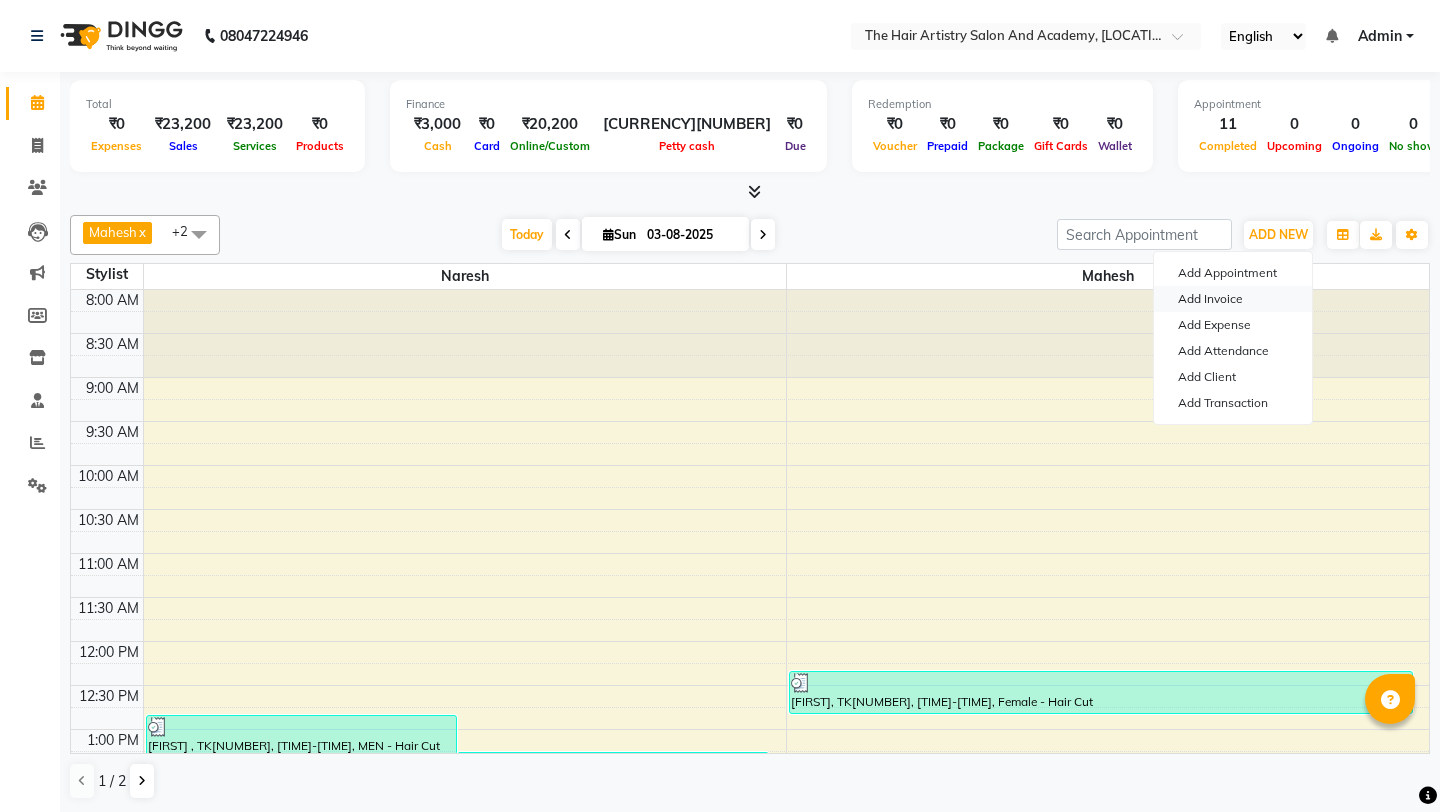 click on "Add Invoice" at bounding box center [1233, 299] 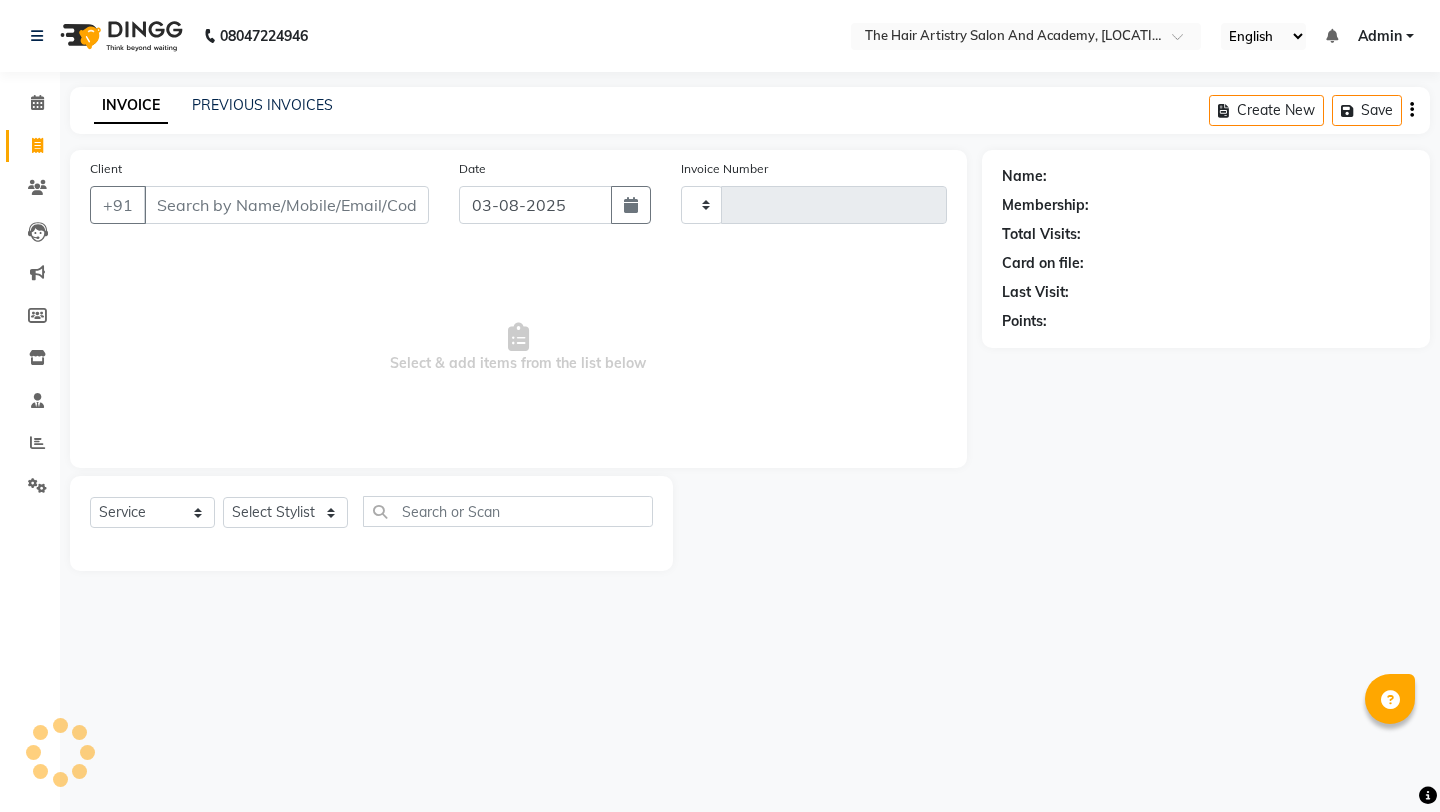 type on "0479" 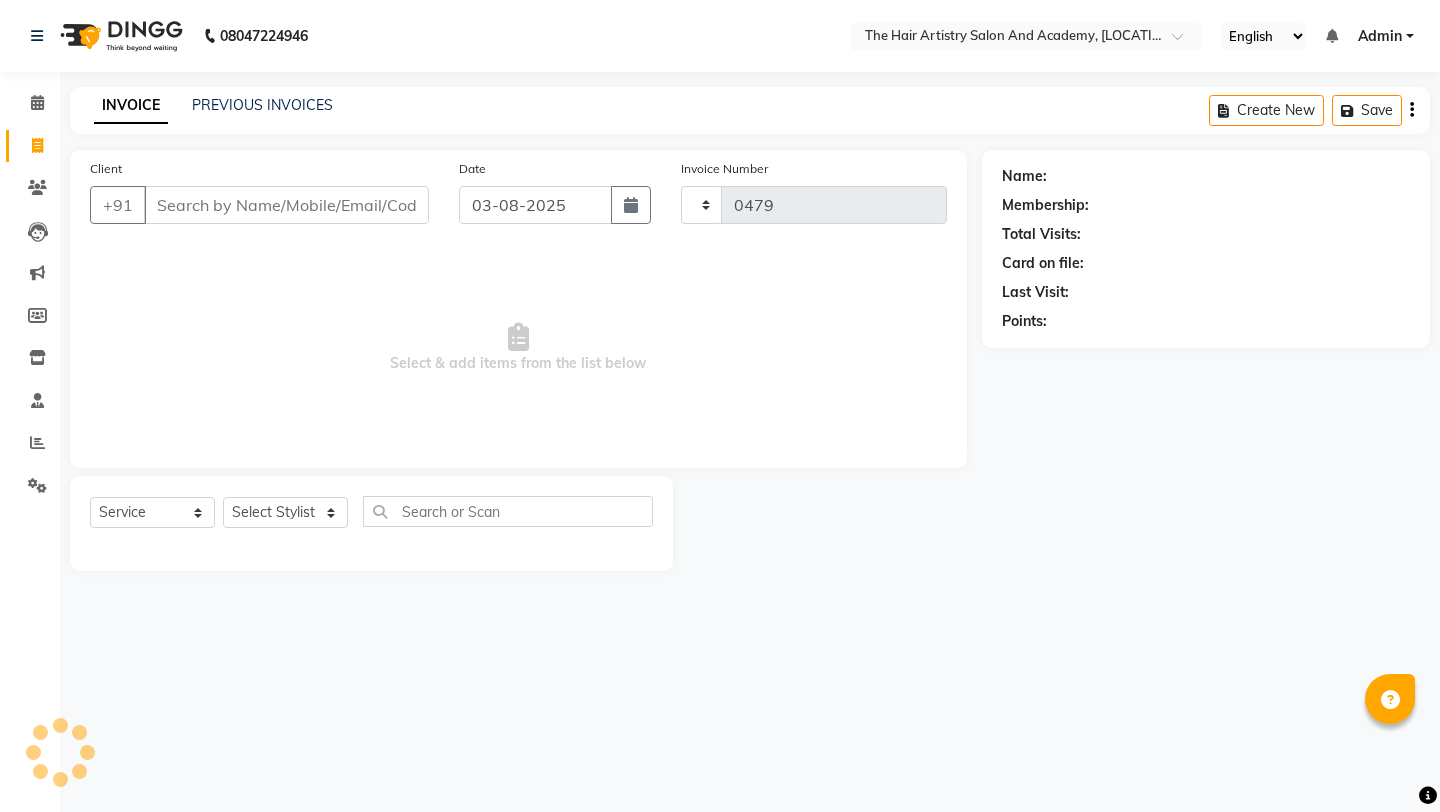 select on "7011" 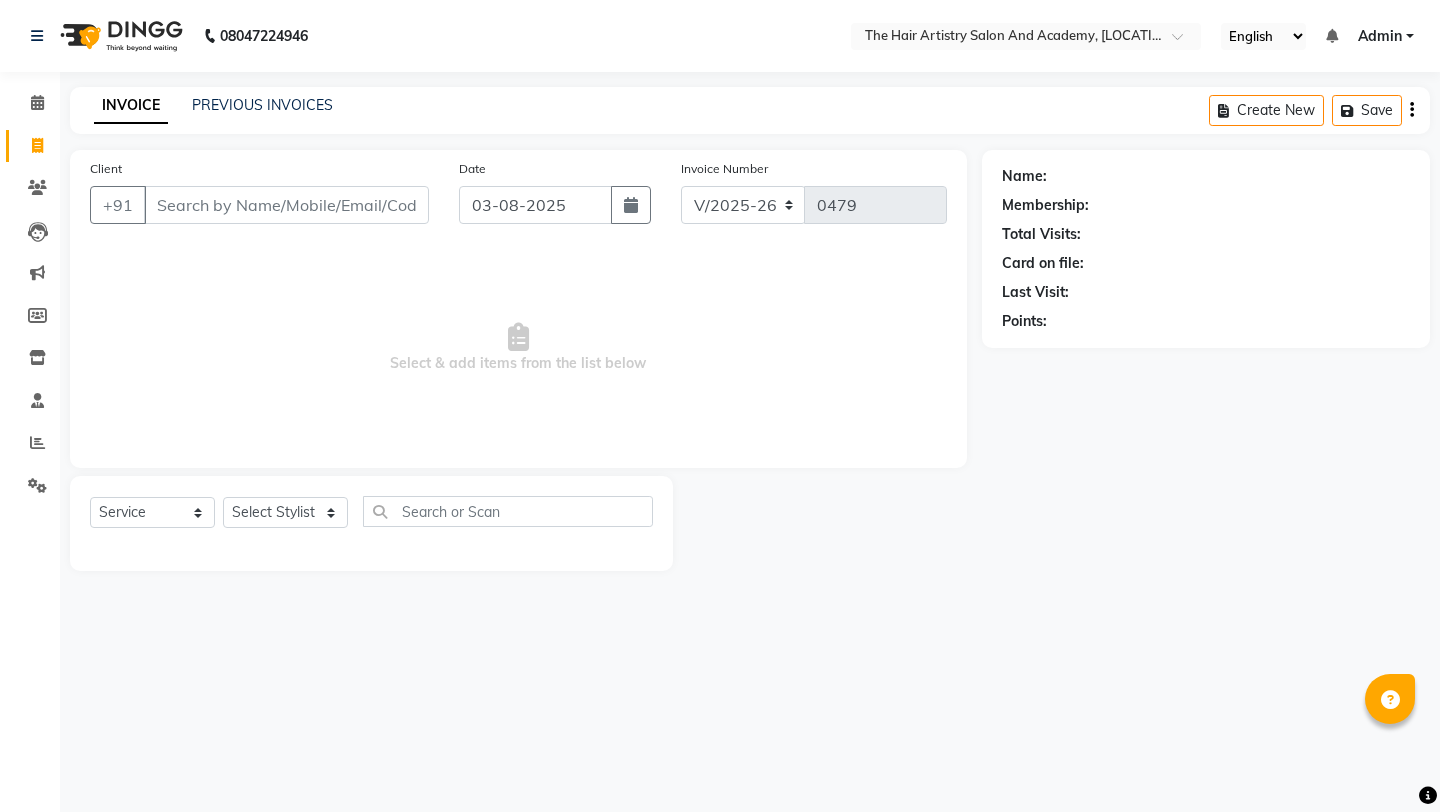 click on "Client" at bounding box center [286, 205] 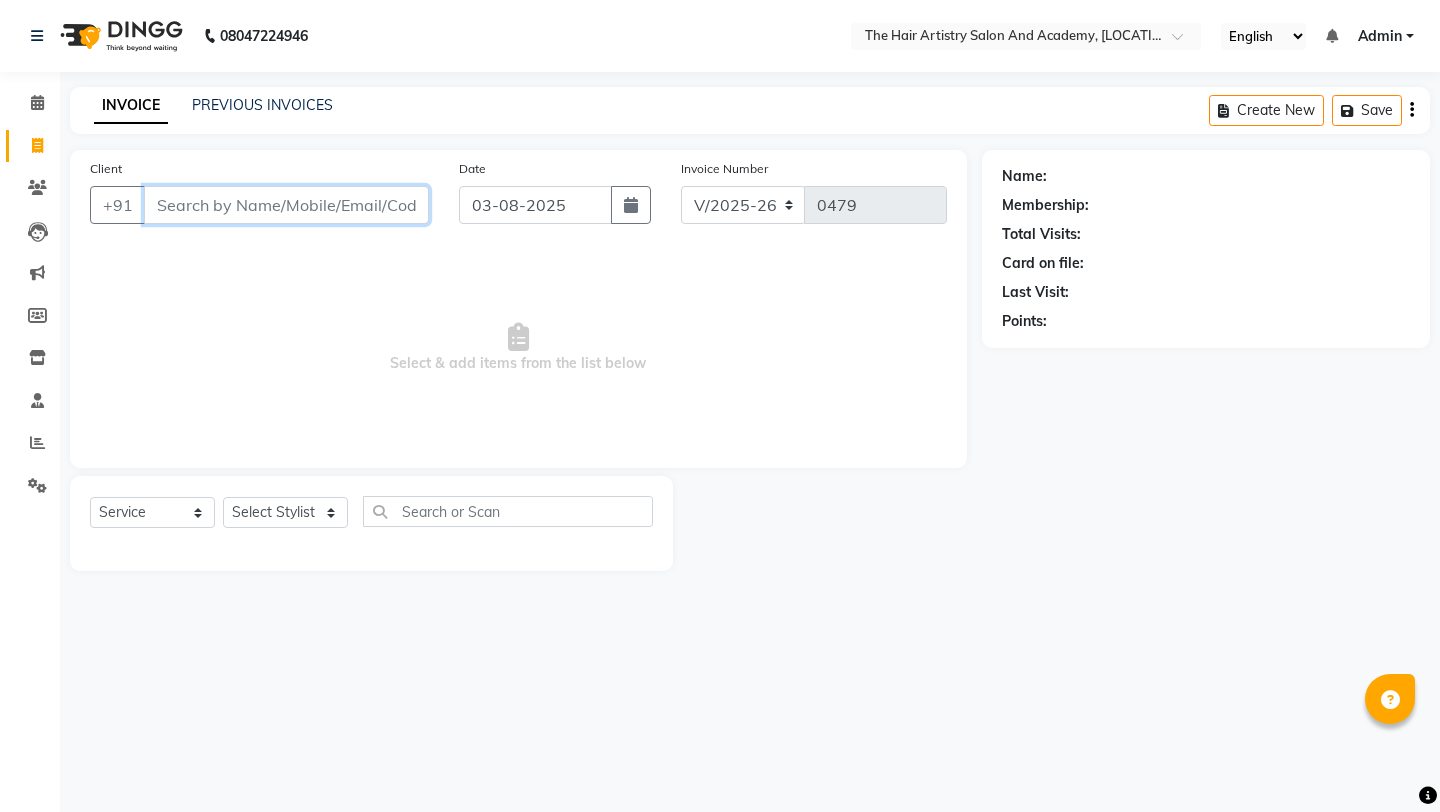 click on "Client" at bounding box center (286, 205) 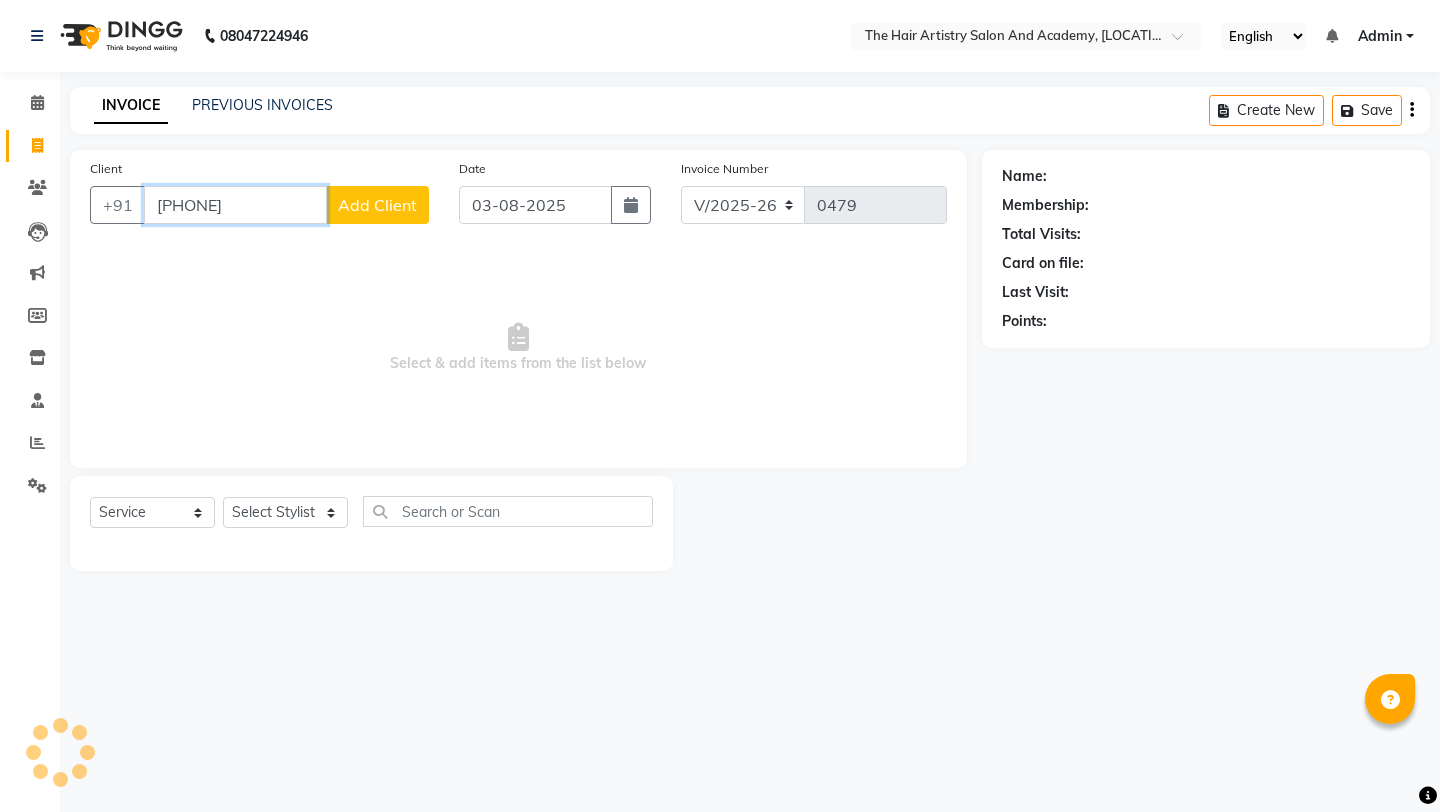 type on "[PHONE]" 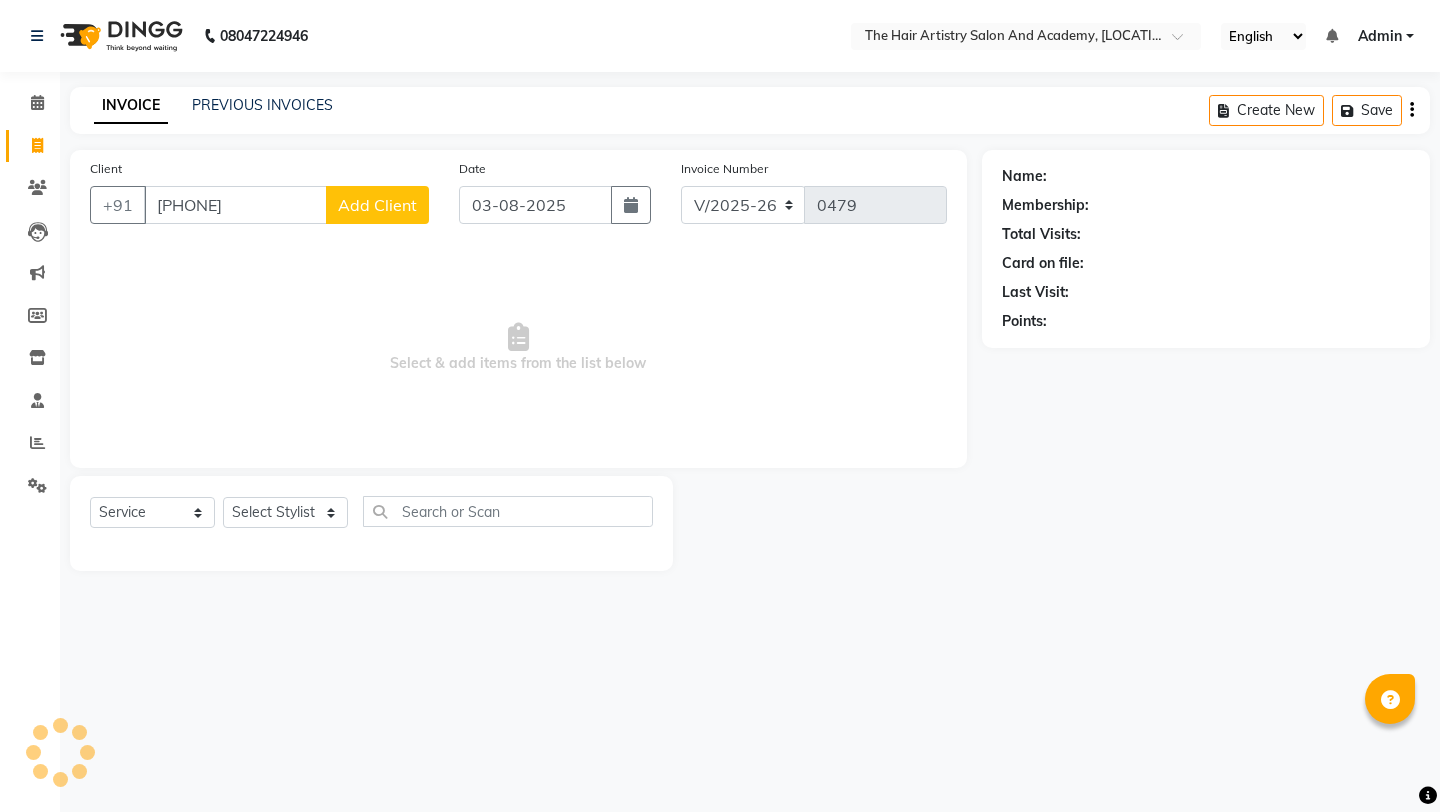 click on "Add Client" 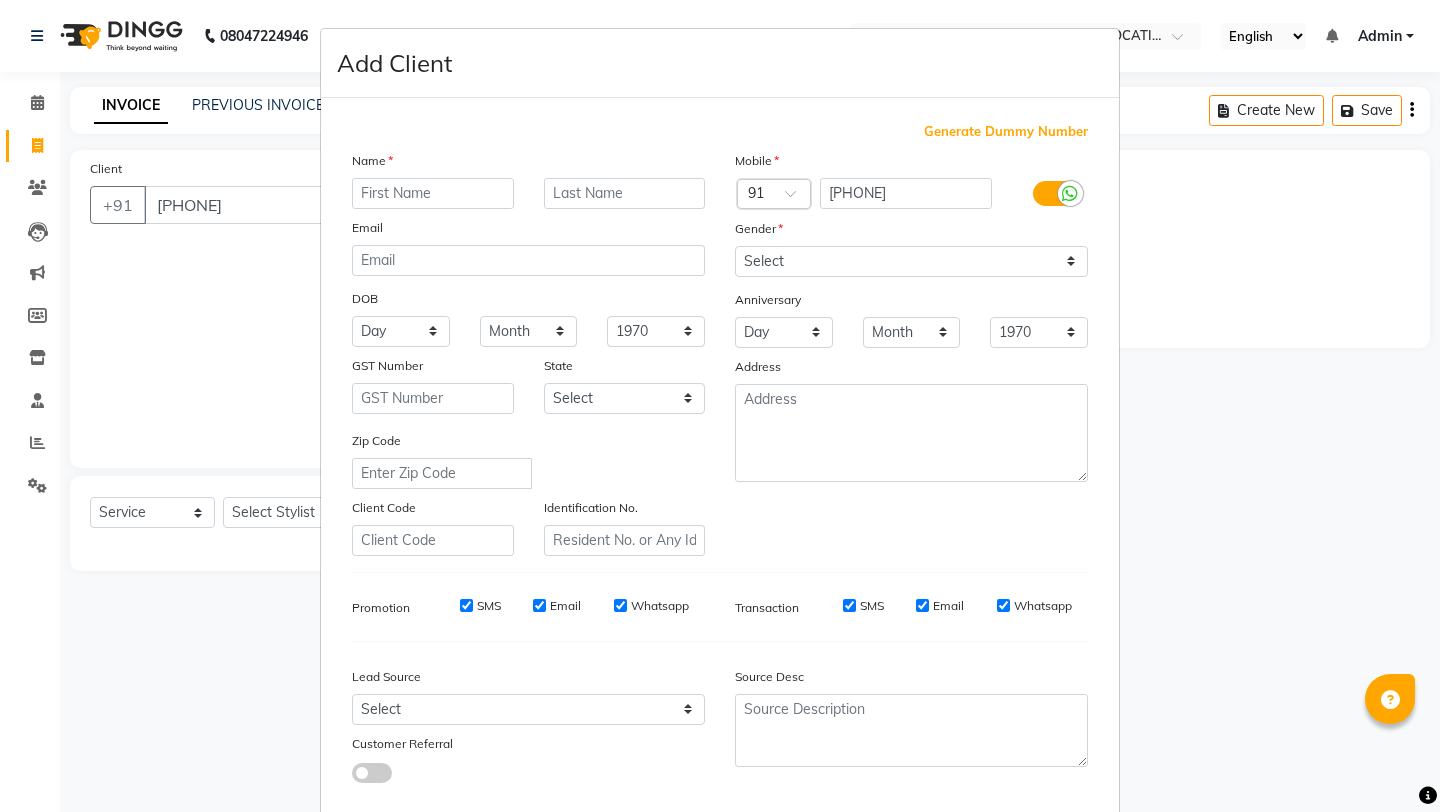 click on "Add Client Generate Dummy Number Name Email DOB Day 01 02 03 04 05 06 07 08 09 10 11 12 13 14 15 16 17 18 19 20 21 22 23 24 25 26 27 28 29 30 31 Month January February March April May June July August September October November December 1940 1941 1942 1943 1944 1945 1946 1947 1948 1949 1950 1951 1952 1953 1954 1955 1956 1957 1958 1959 1960 1961 1962 1963 1964 1965 1966 1967 1968 1969 1970 1971 1972 1973 1974 1975 1976 1977 1978 1979 1980 1981 1982 1983 1984 1985 1986 1987 1988 1989 1990 1991 1992 1993 1994 1995 1996 1997 1998 1999 2000 2001 2002 2003 2004 2005 2006 2007 2008 2009 2010 2011 2012 2013 2014 2015 2016 2017 2018 2019 2020 2021 2022 2023 2024 GST Number State Select Andaman and Nicobar Islands Andhra Pradesh Arunachal Pradesh Assam Bihar Chandigarh Chhattisgarh Dadra and Nagar Haveli Daman and Diu Delhi Goa Gujarat Haryana Himachal Pradesh Jammu and Kashmir Jharkhand Karnataka Kerala Lakshadweep Madhya Pradesh Maharashtra Manipur Meghalaya Mizoram Nagaland Odisha Pondicherry Punjab Rajasthan Sikkim" at bounding box center (720, 406) 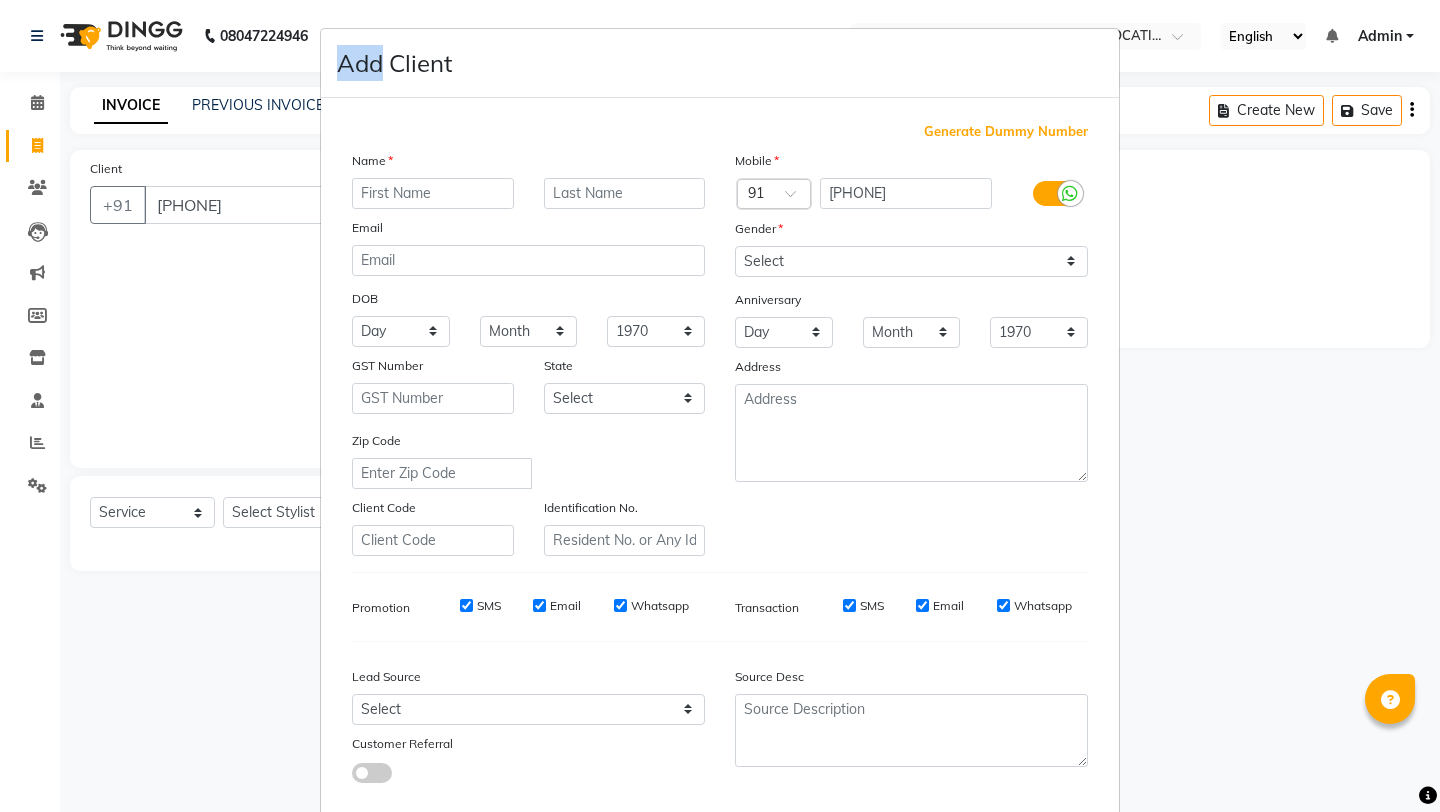 scroll, scrollTop: 111, scrollLeft: 0, axis: vertical 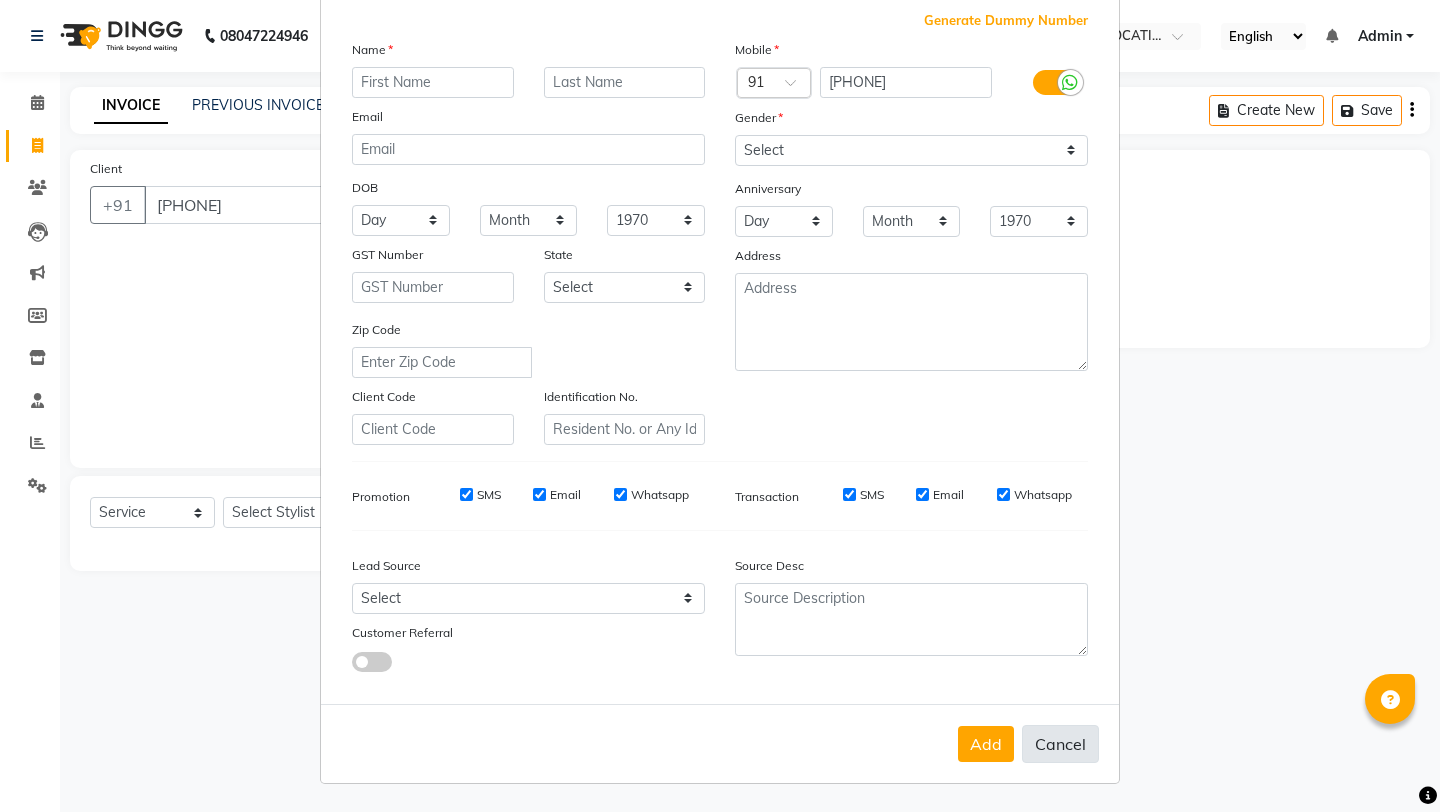 click on "Cancel" at bounding box center [1060, 744] 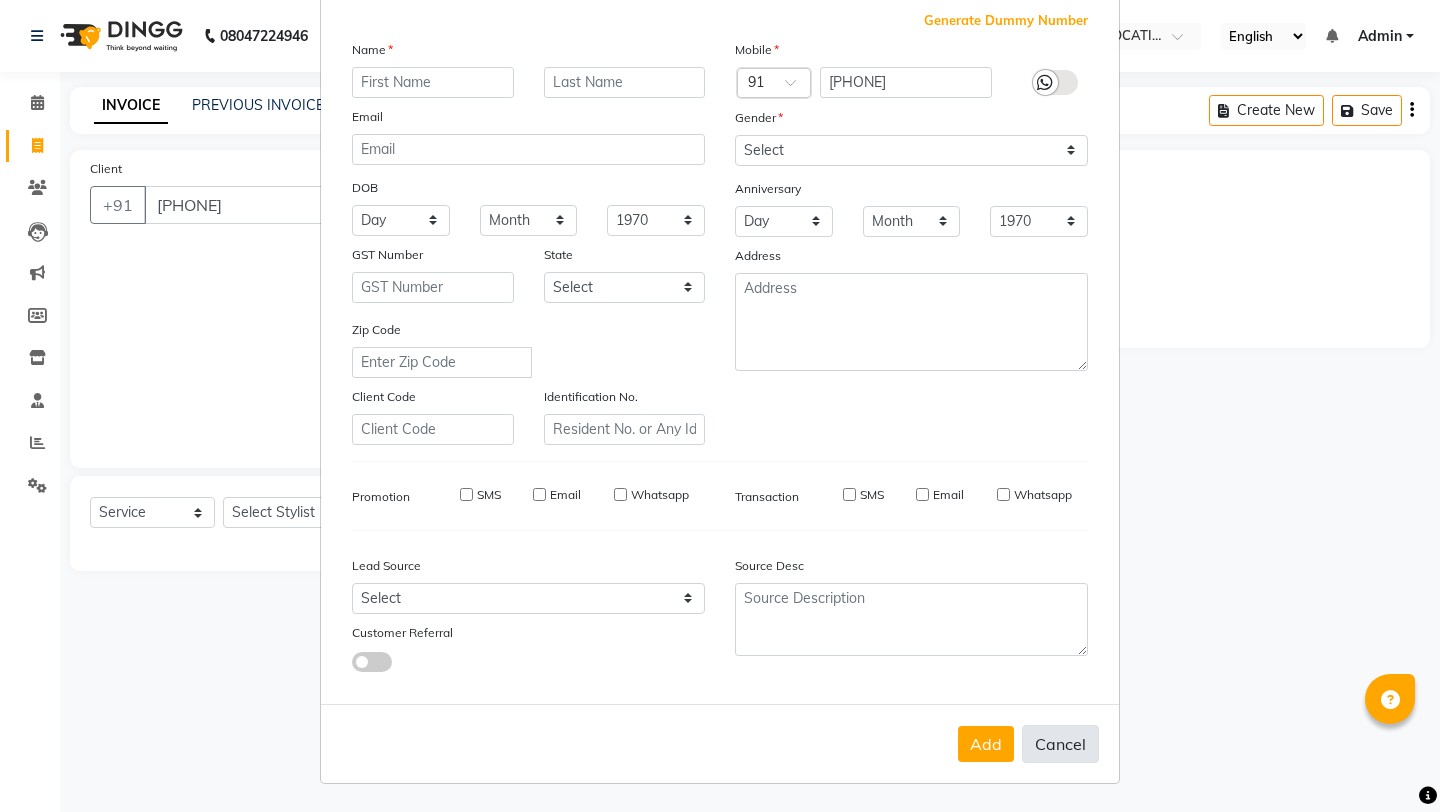 select 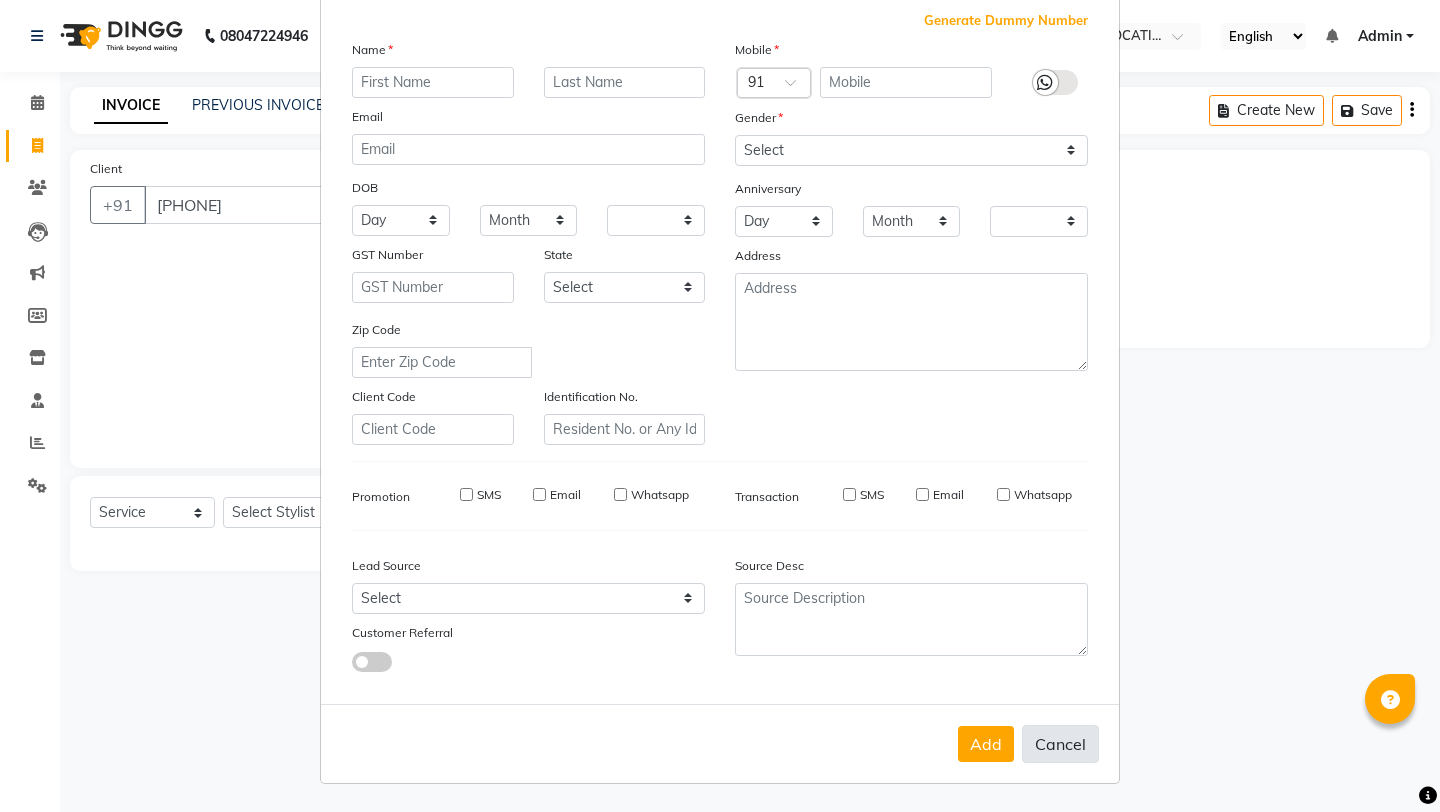 checkbox on "false" 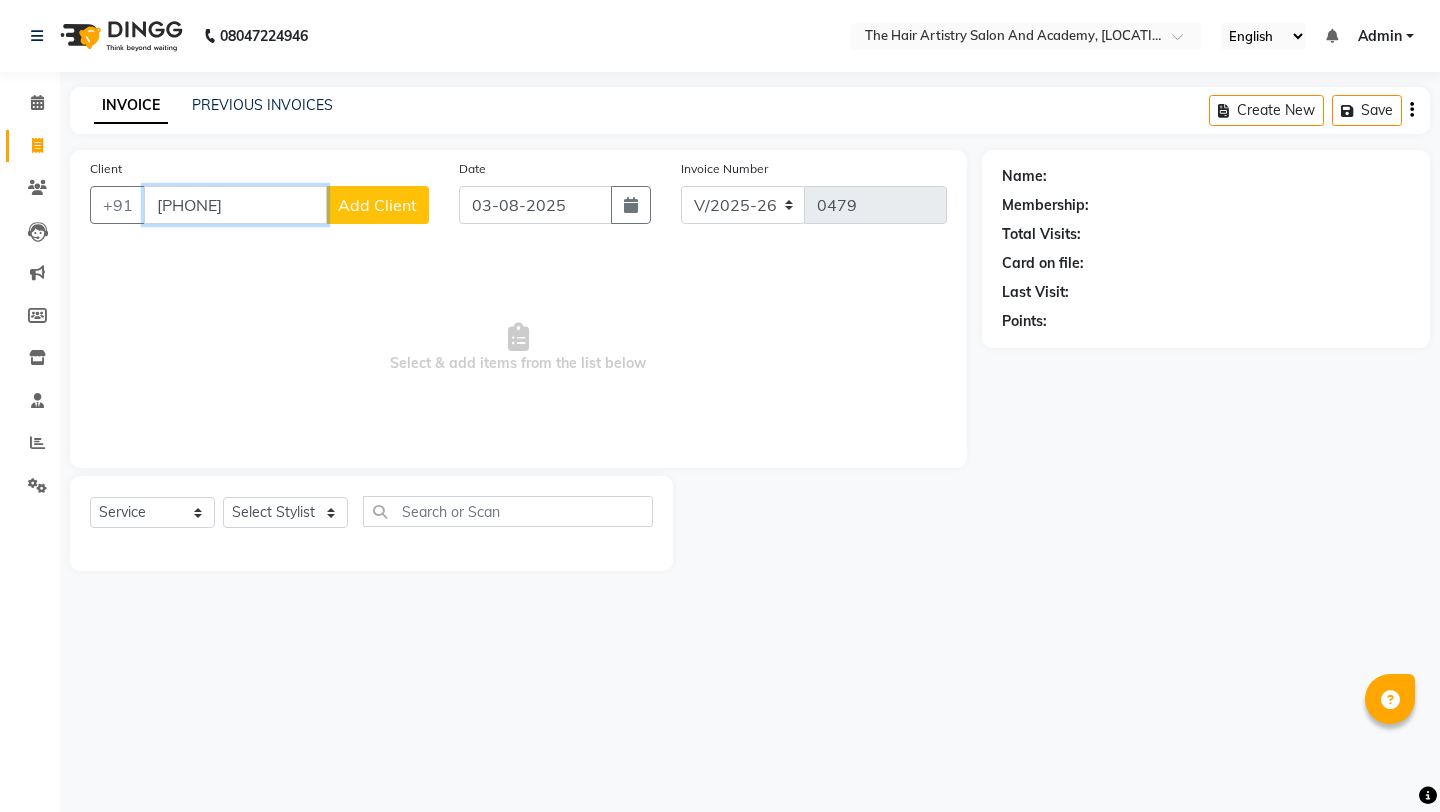 click on "[PHONE]" at bounding box center [235, 205] 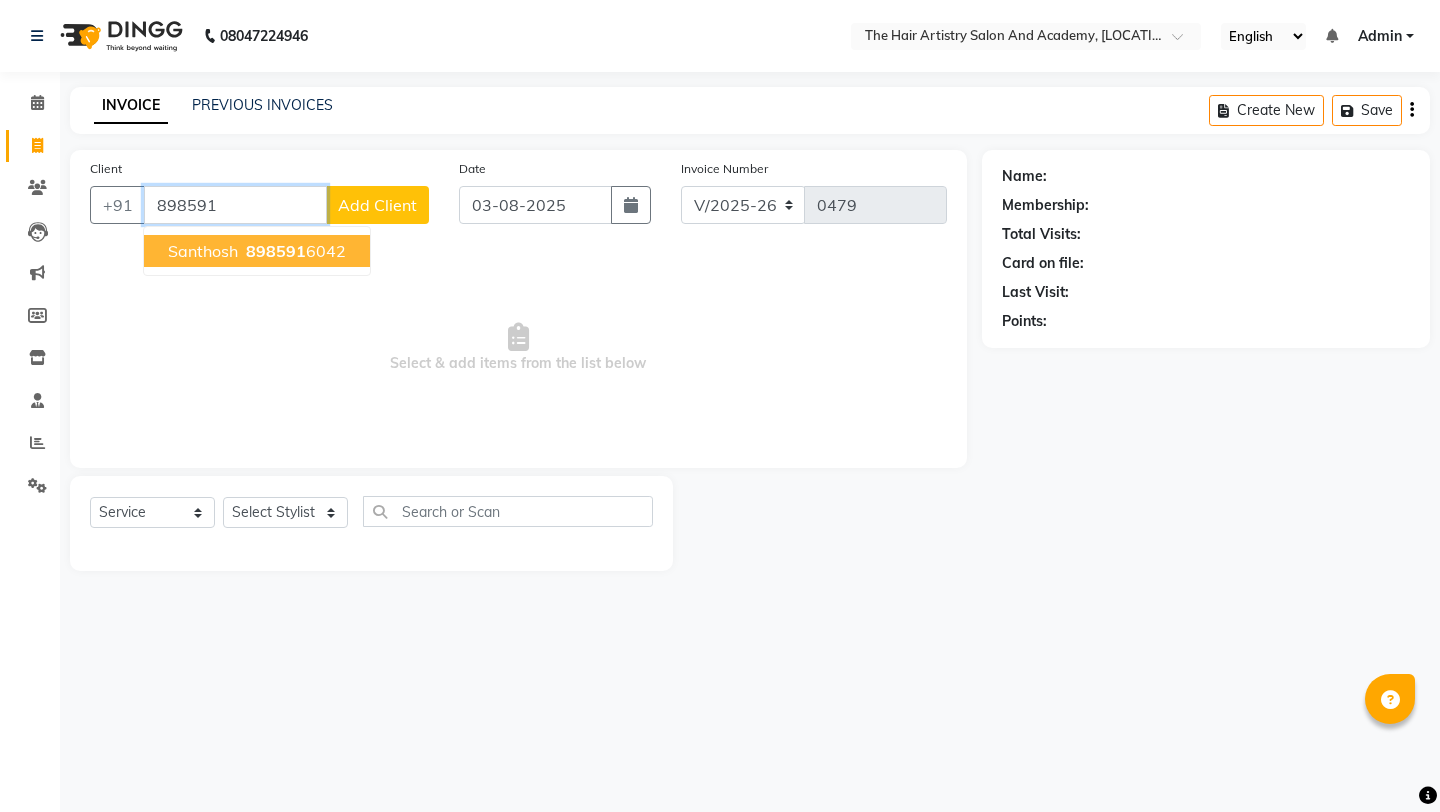 click on "[PHONE]" at bounding box center (294, 251) 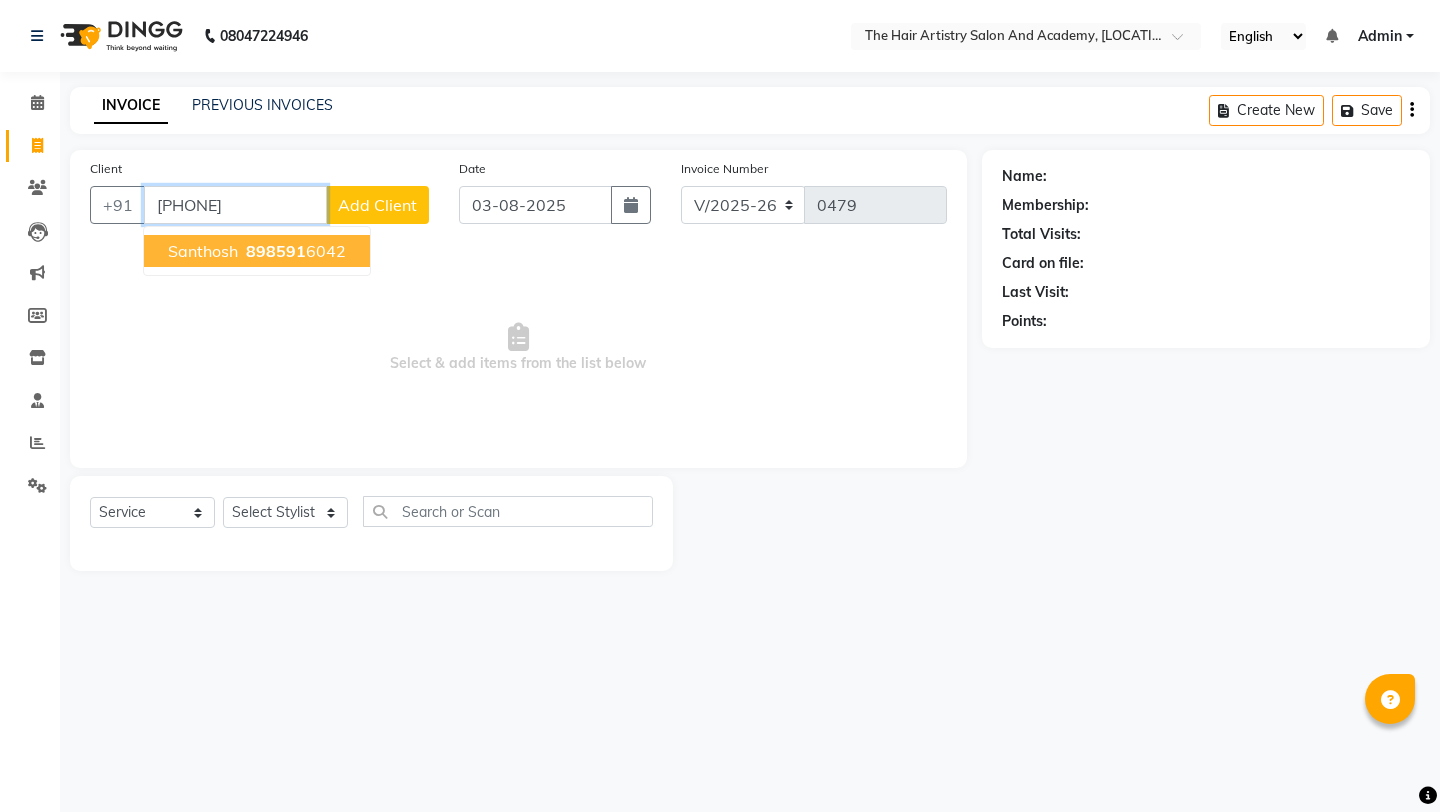 type on "[PHONE]" 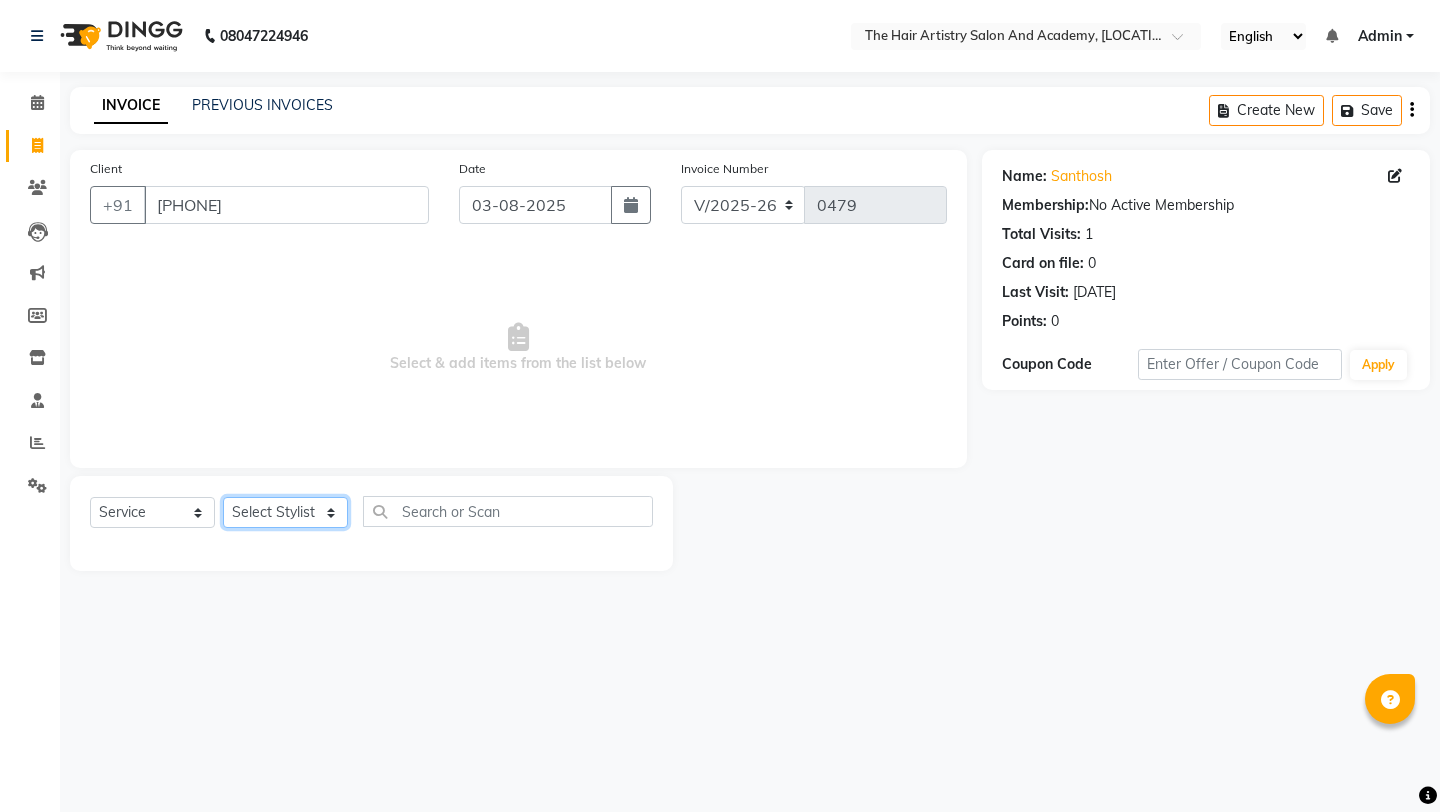click on "Select Stylist [FIRST] [FIRST] [FIRST]" 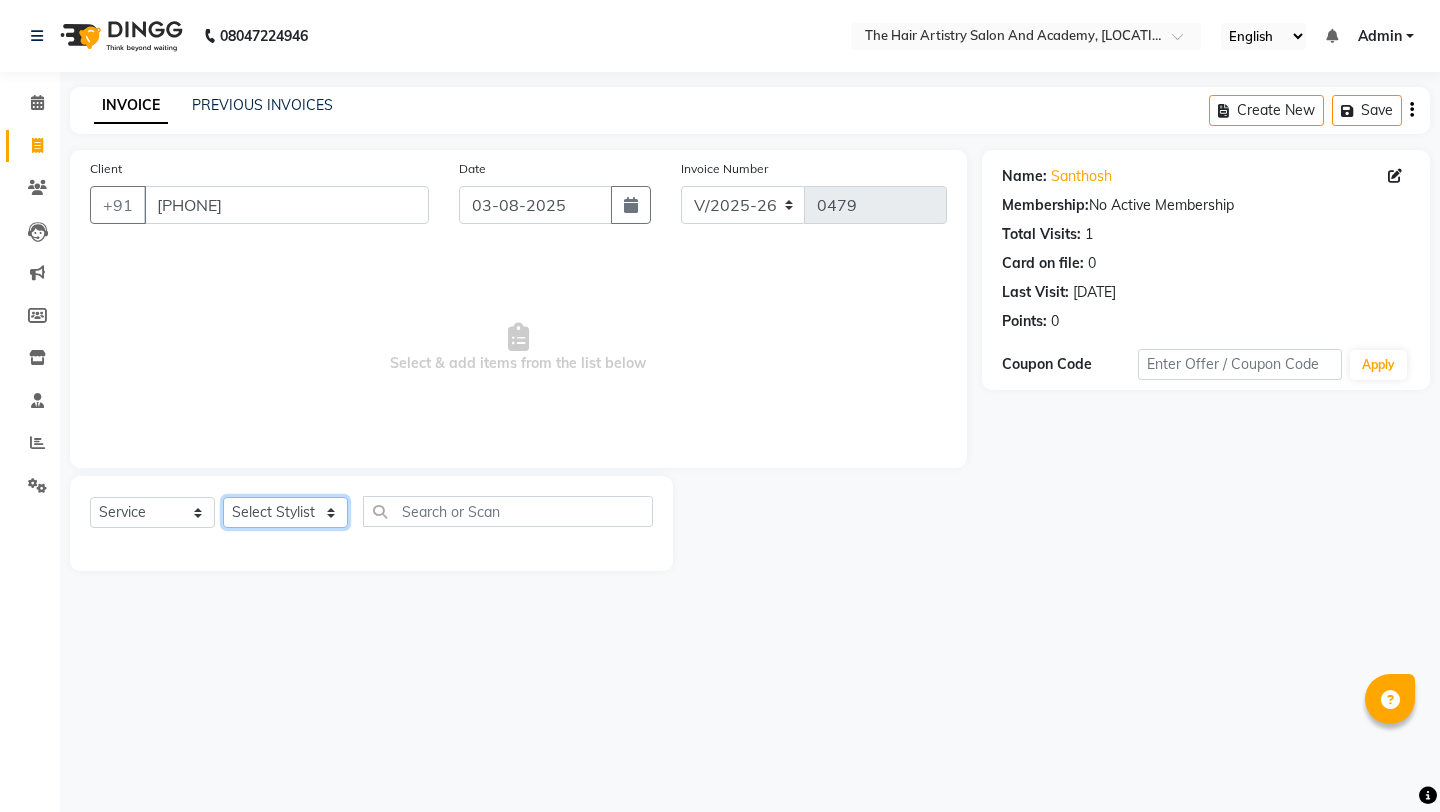 select on "[NUMBER]" 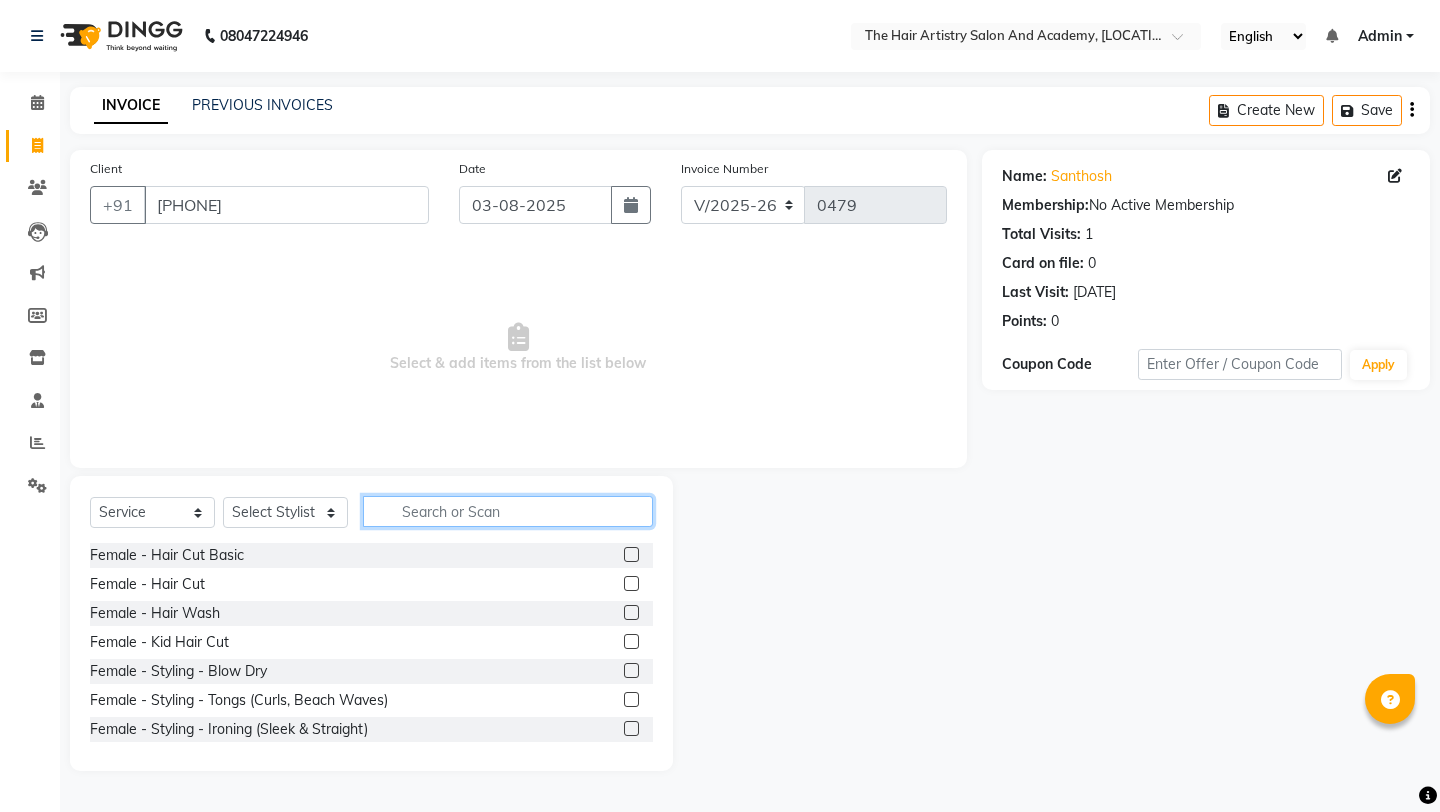 click 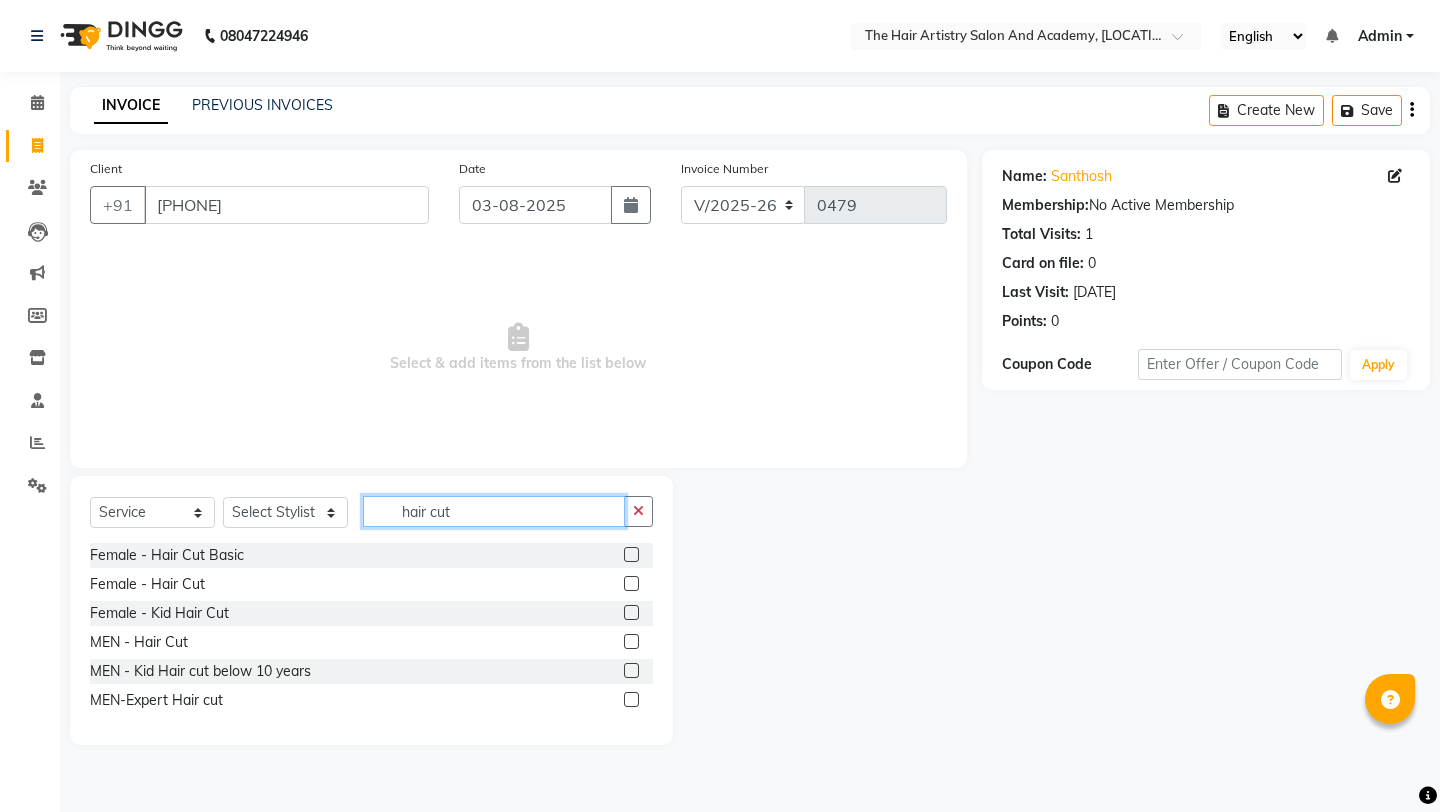 type on "hair cut" 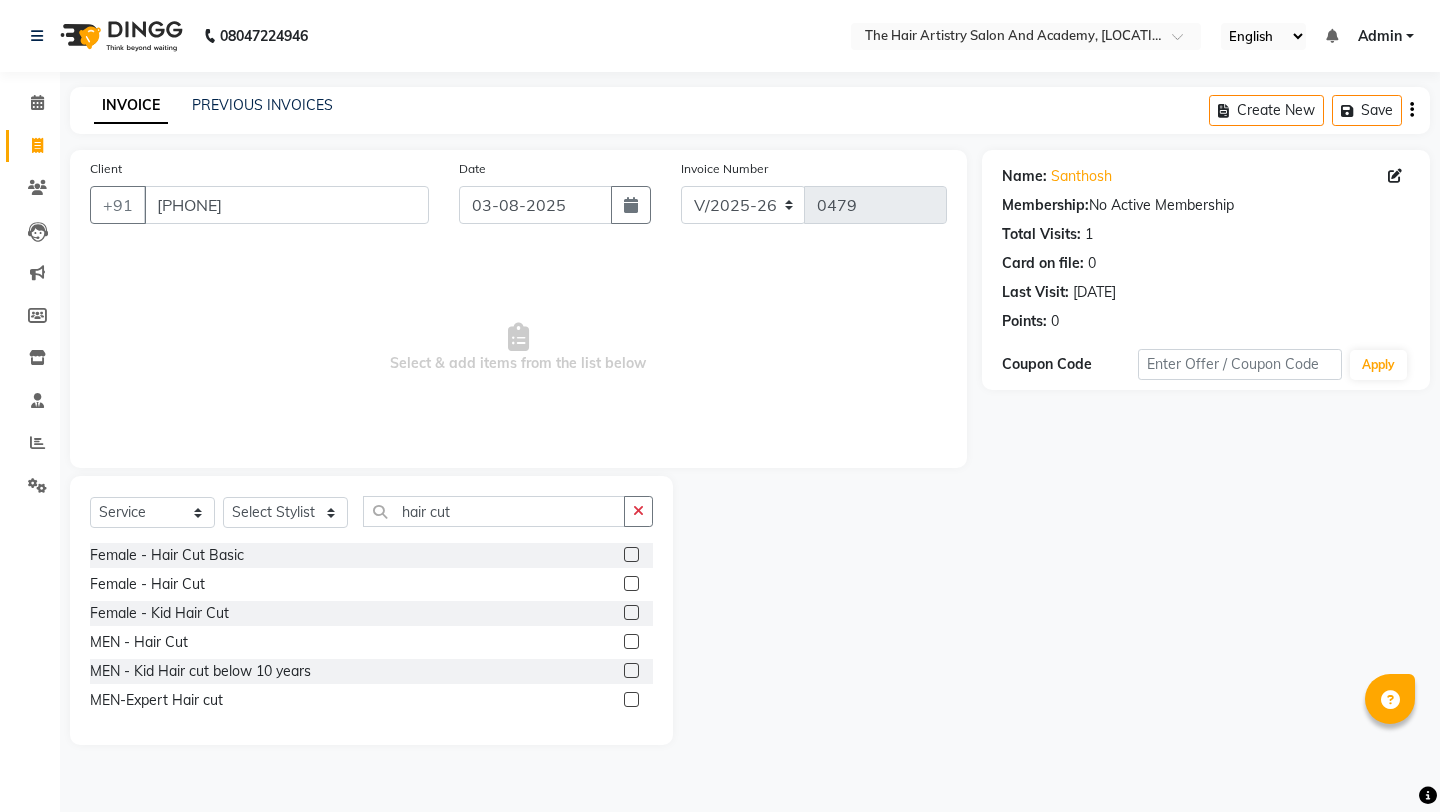 click 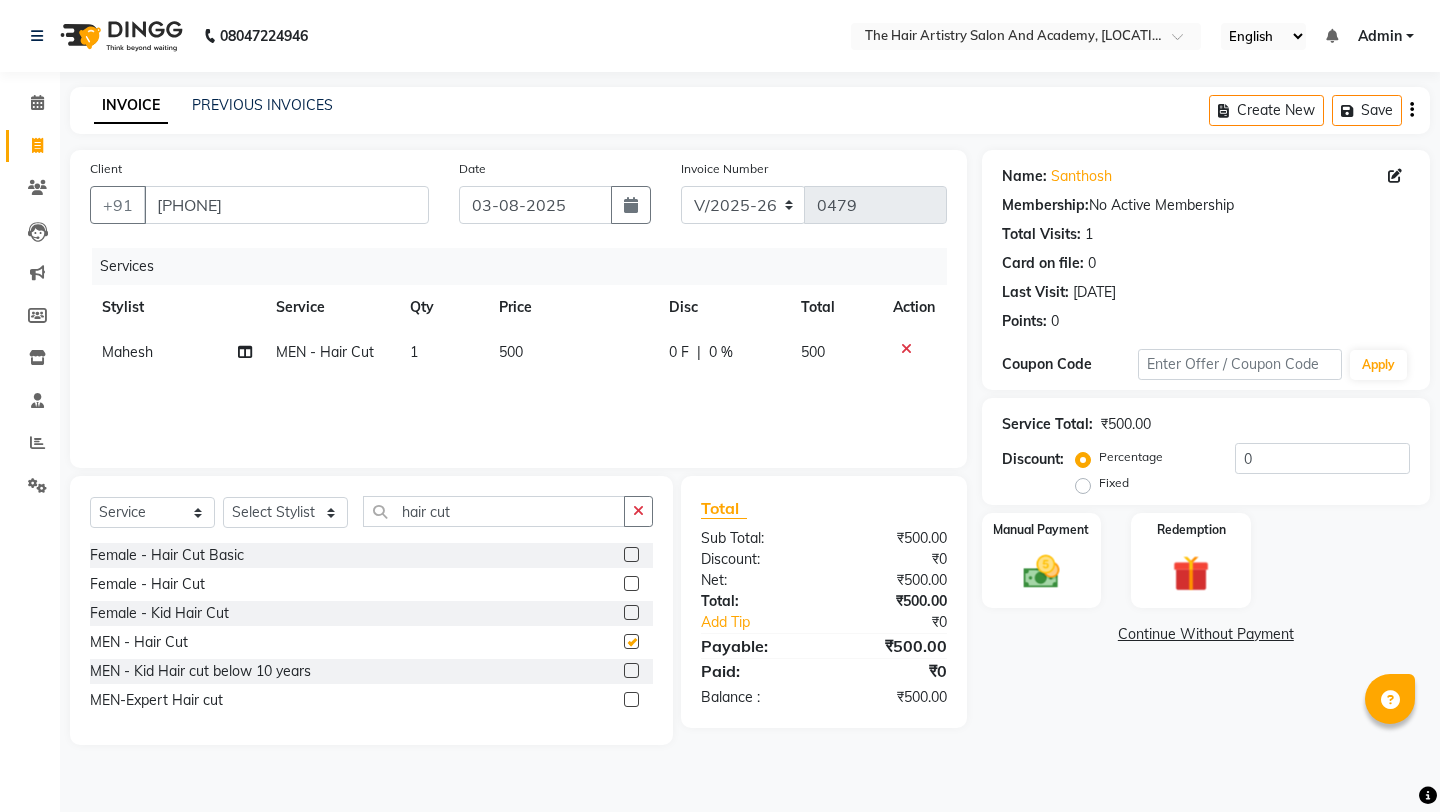 checkbox on "false" 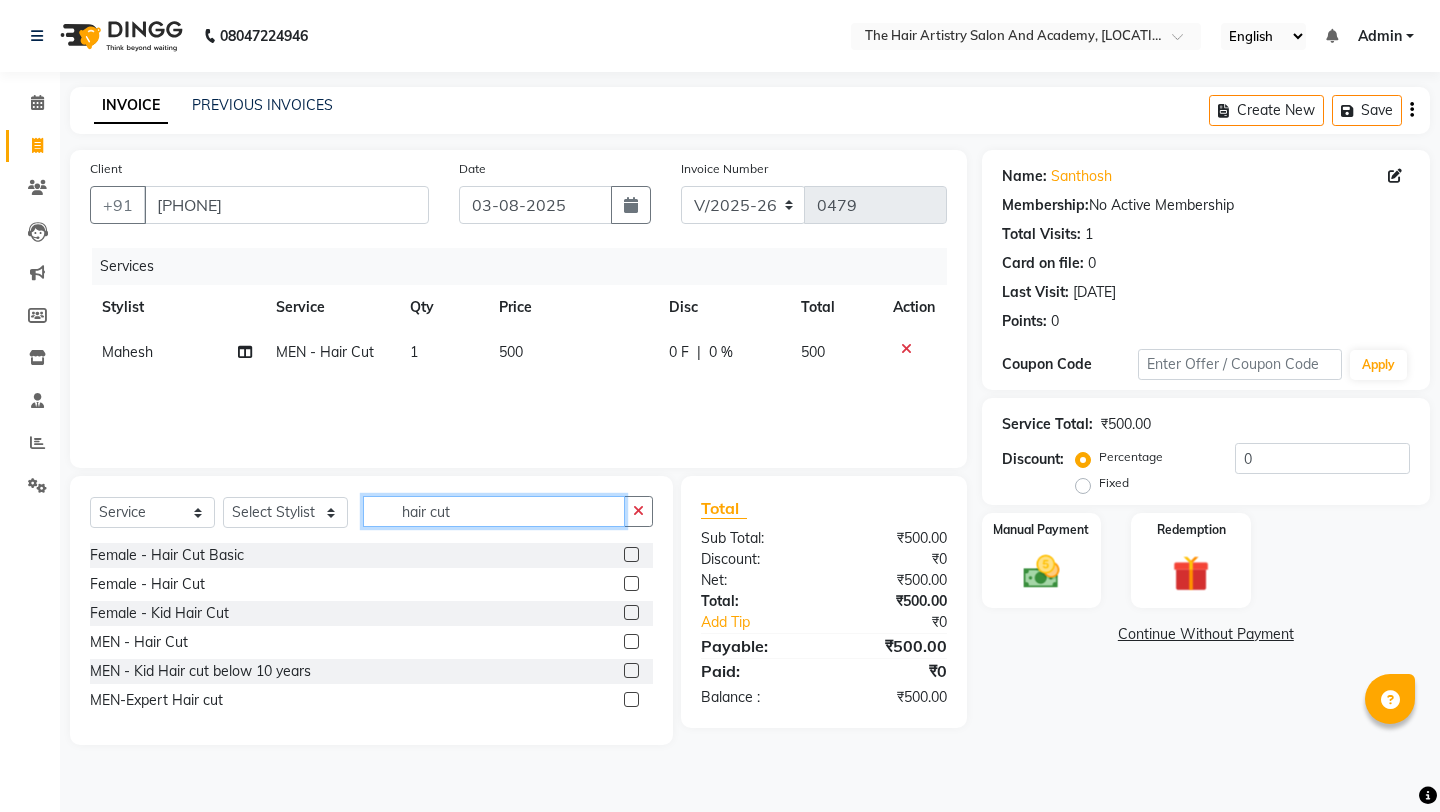 click on "hair cut" 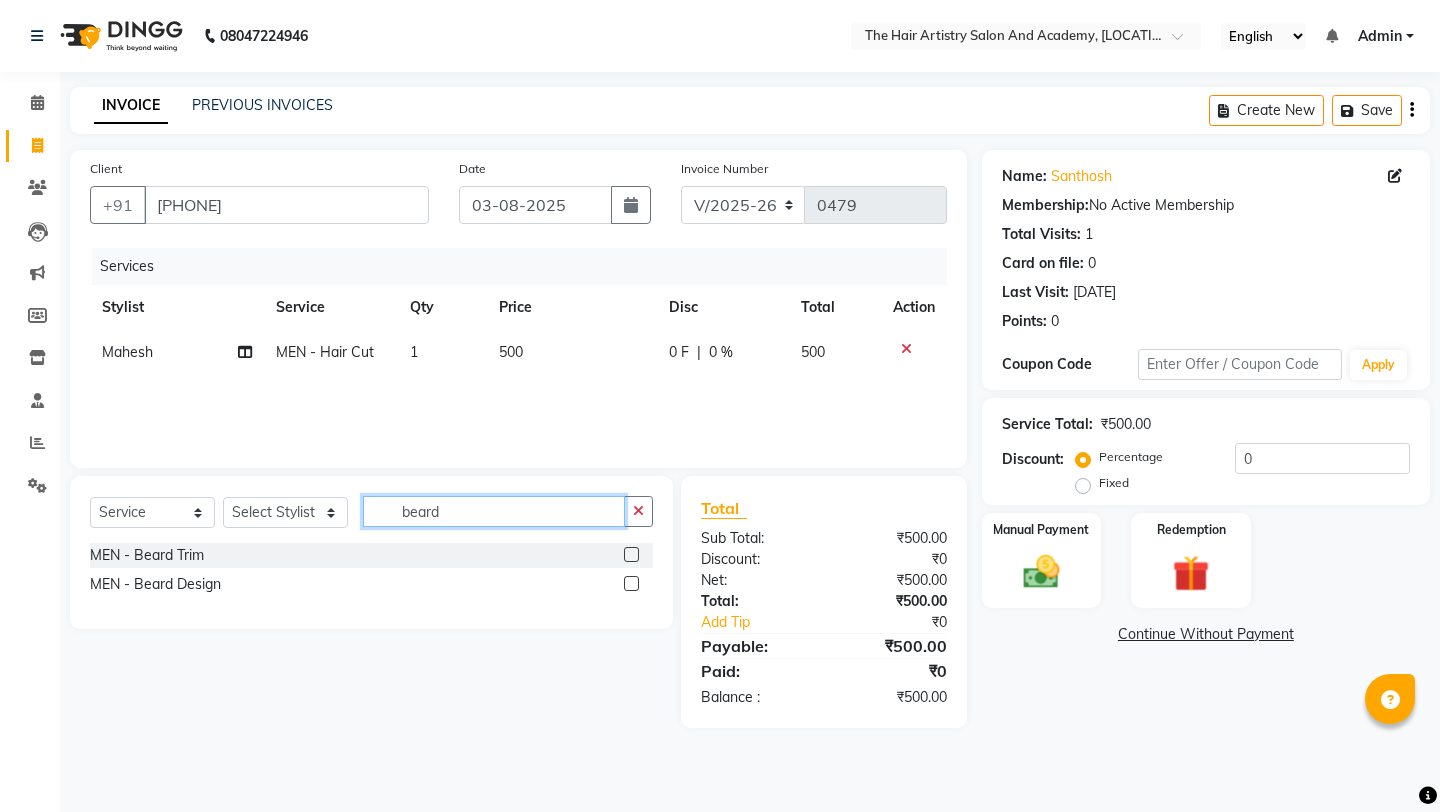 type on "beard" 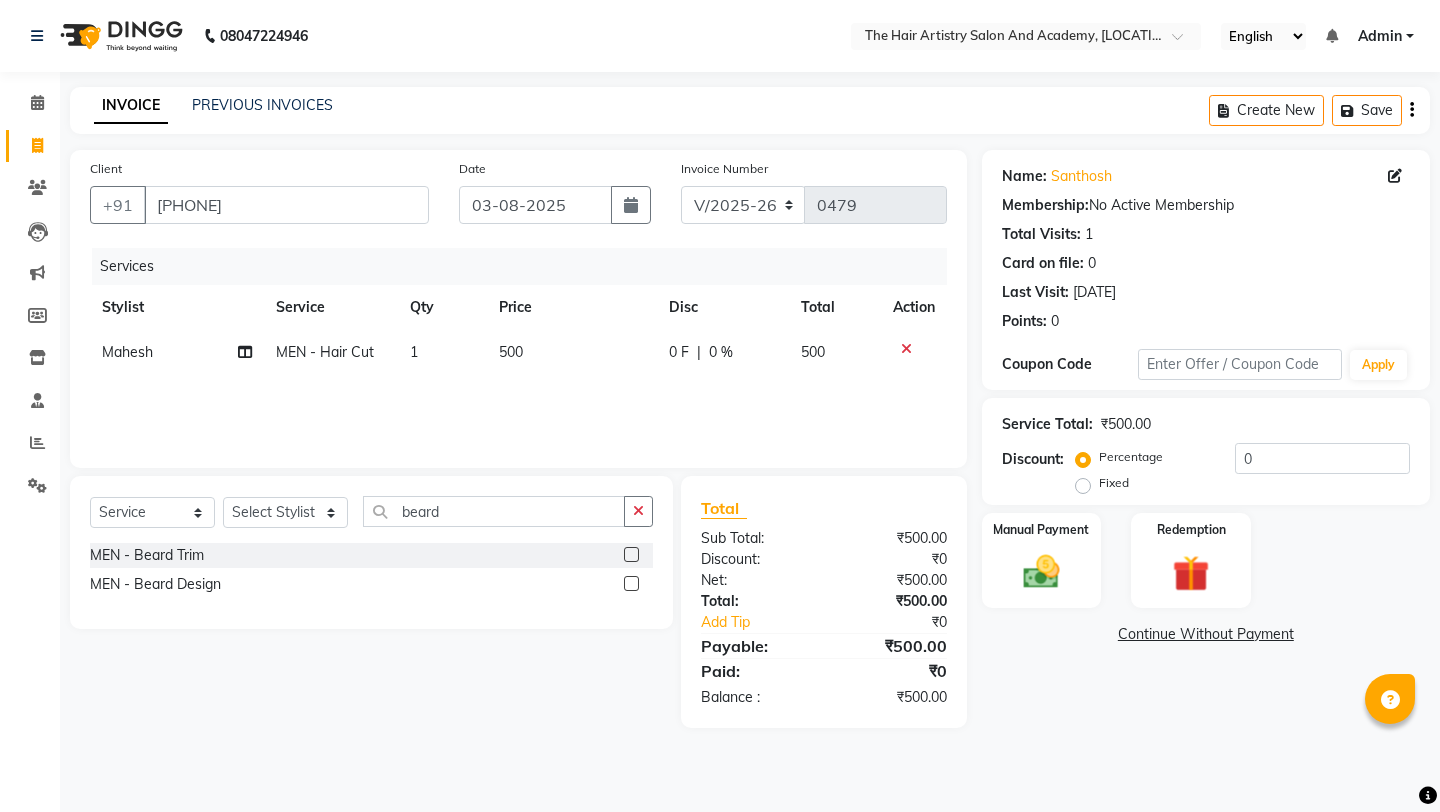 click 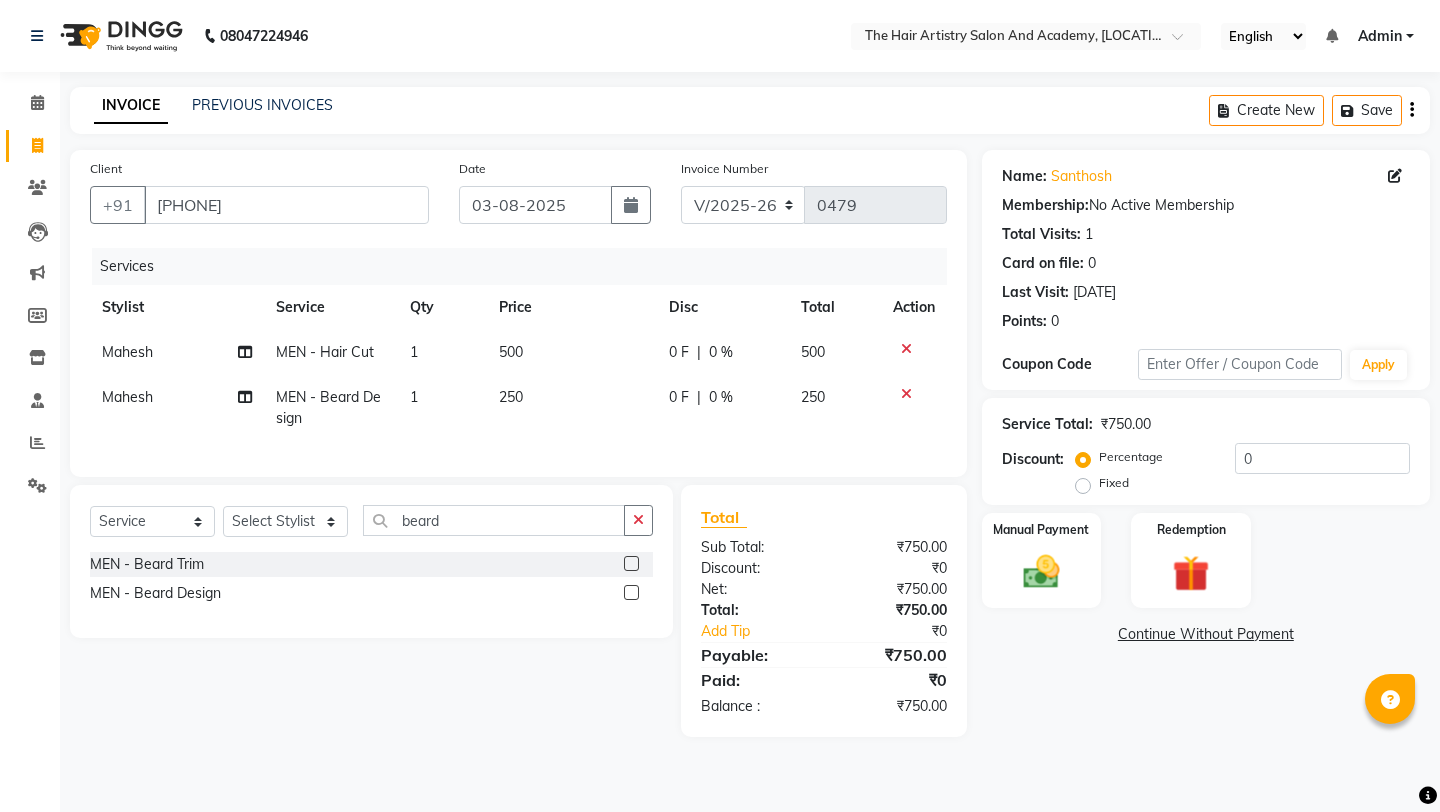 click 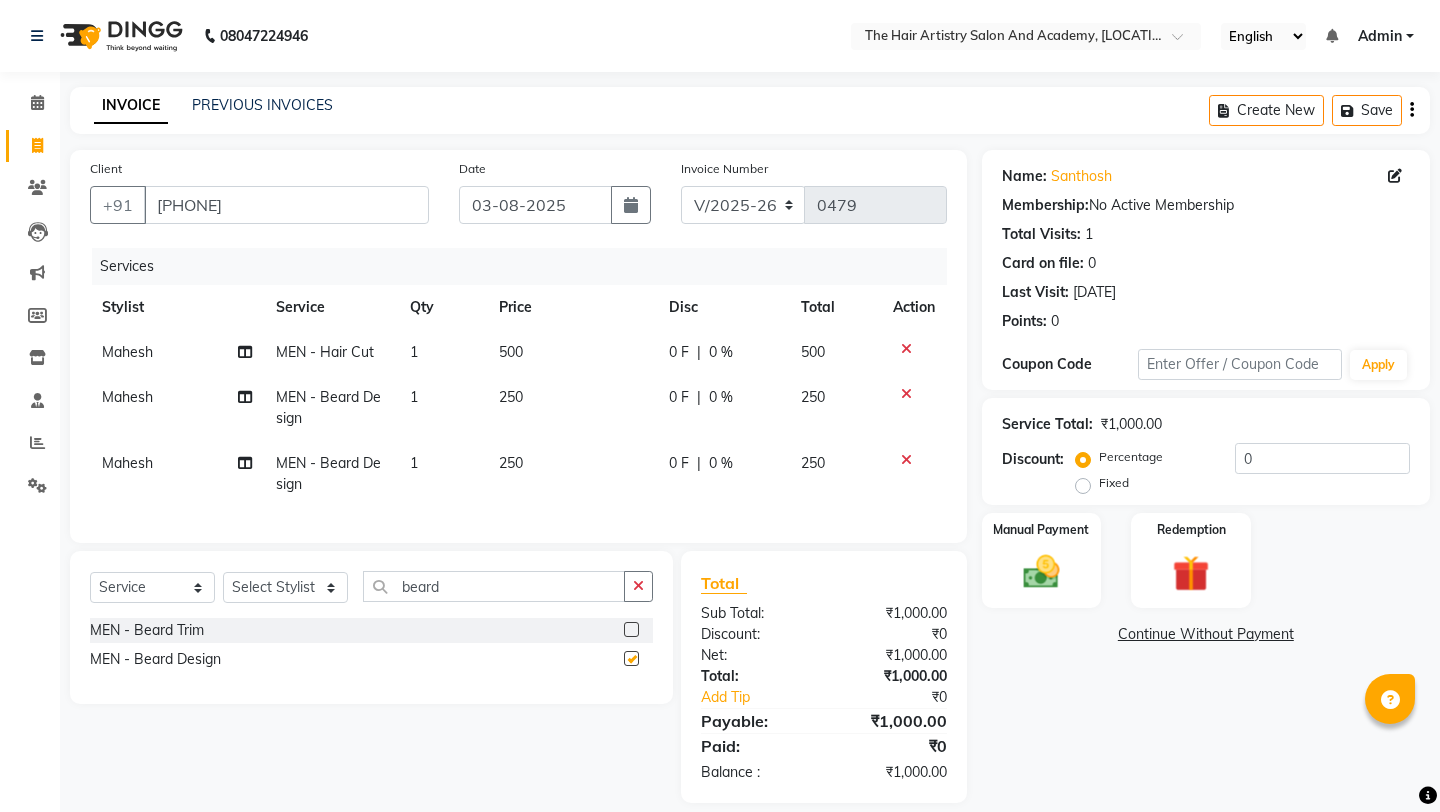 checkbox on "false" 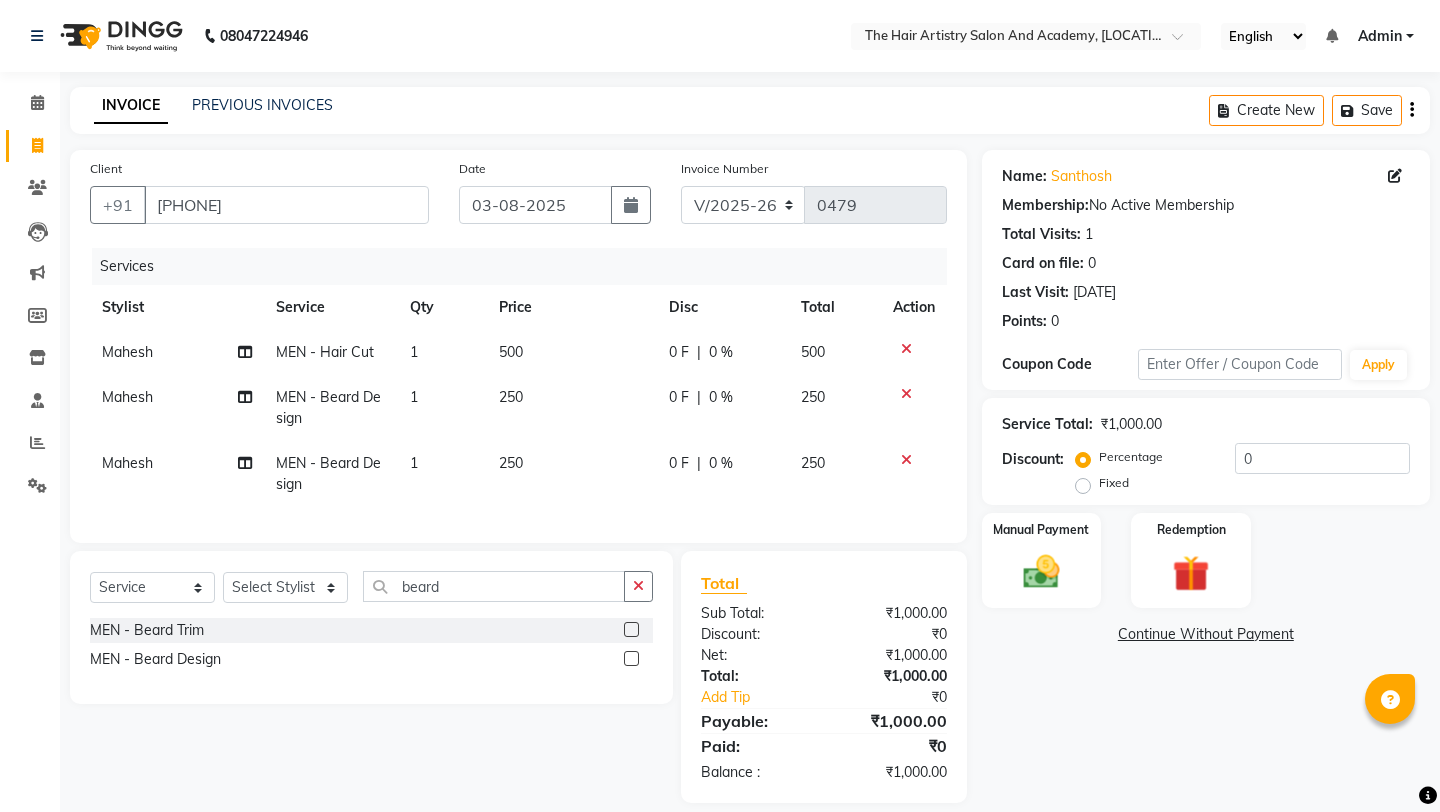 click 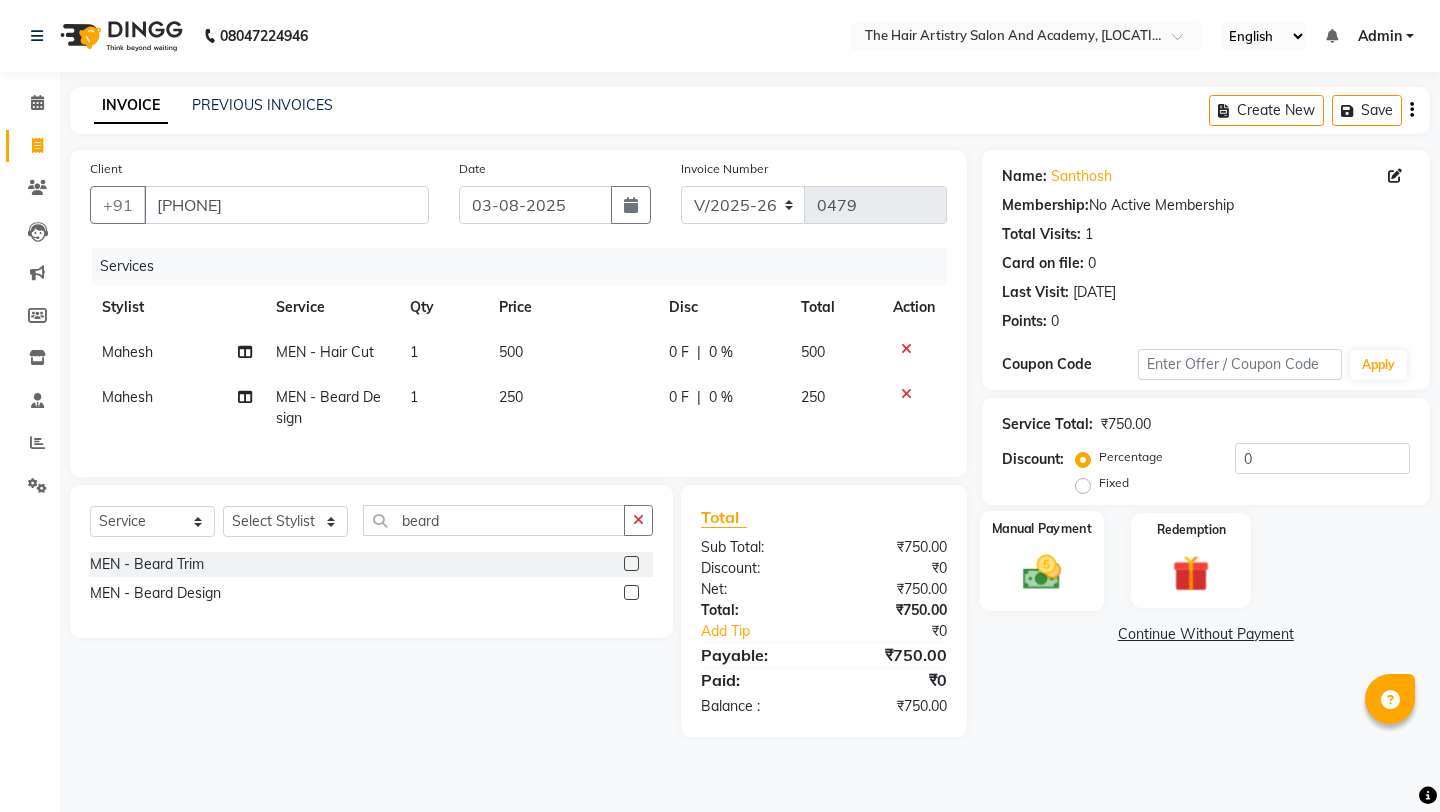 click 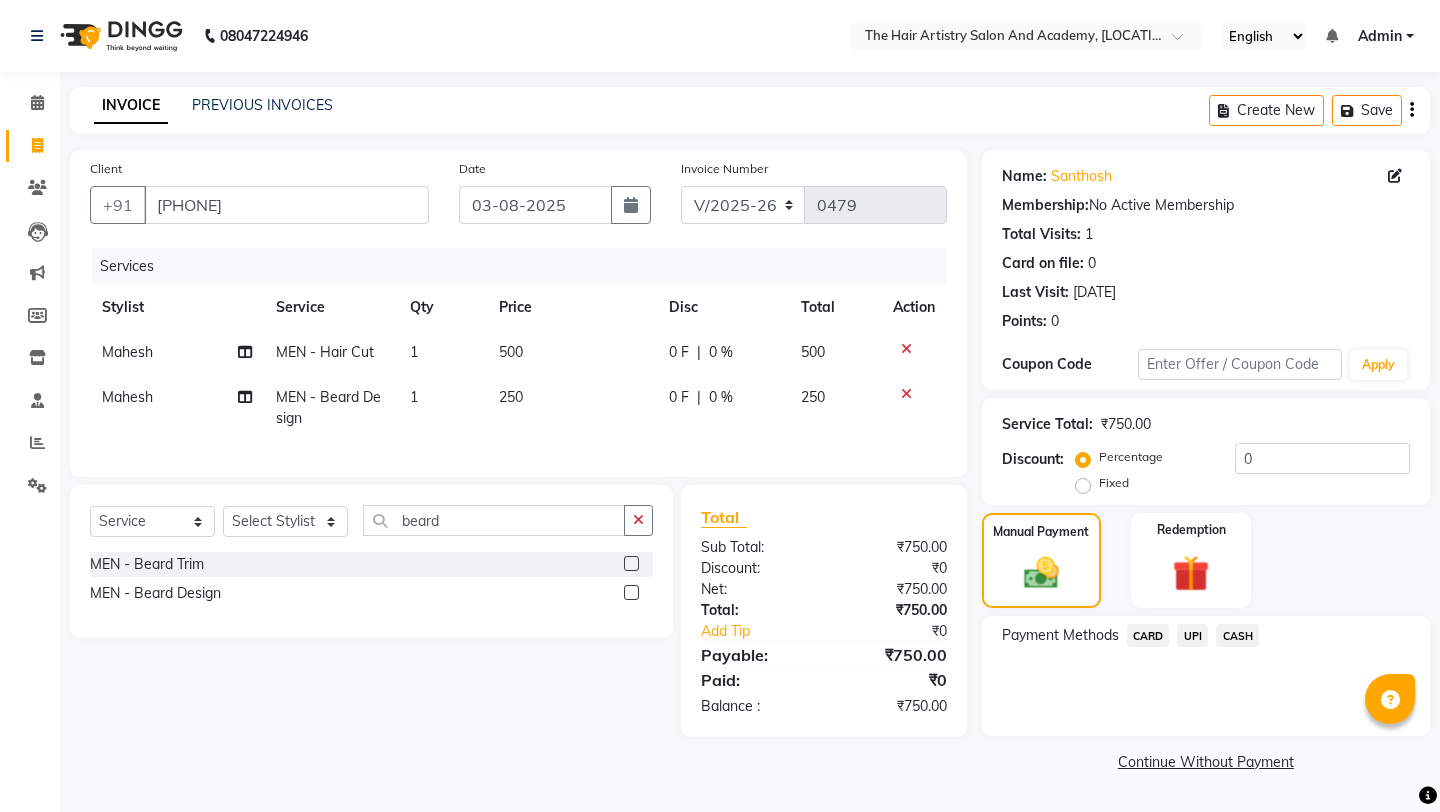 click on "CARD" 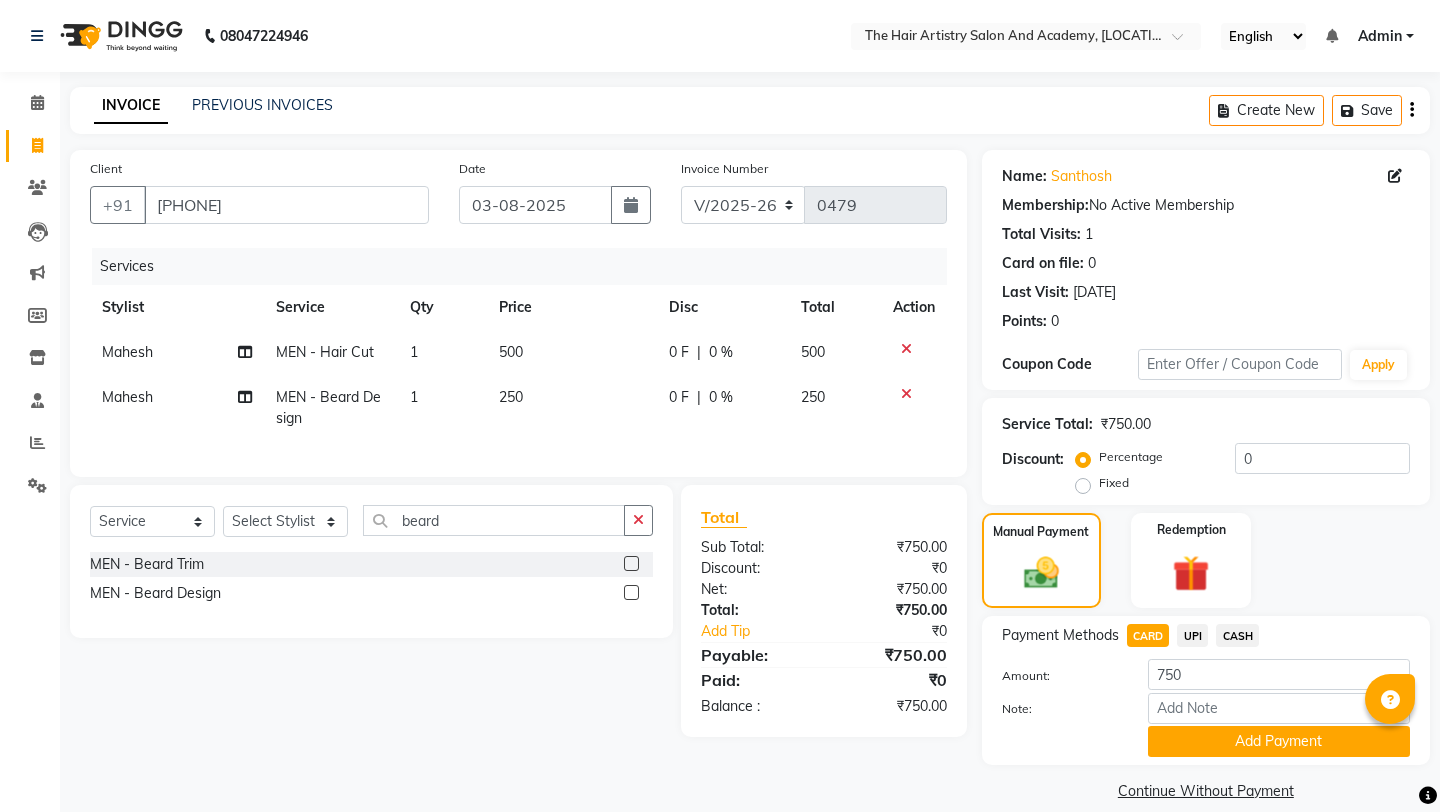click on "UPI" 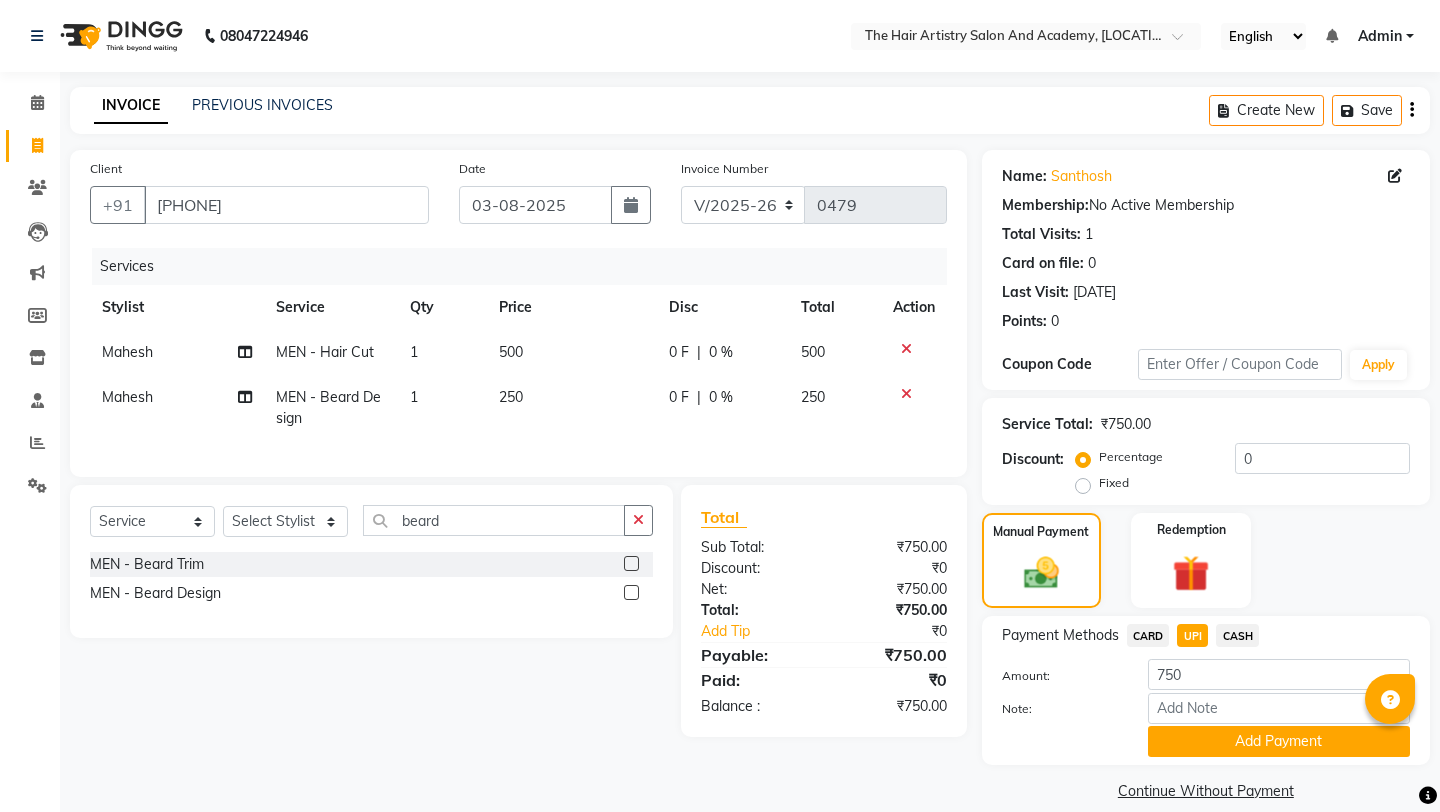 click on "CARD" 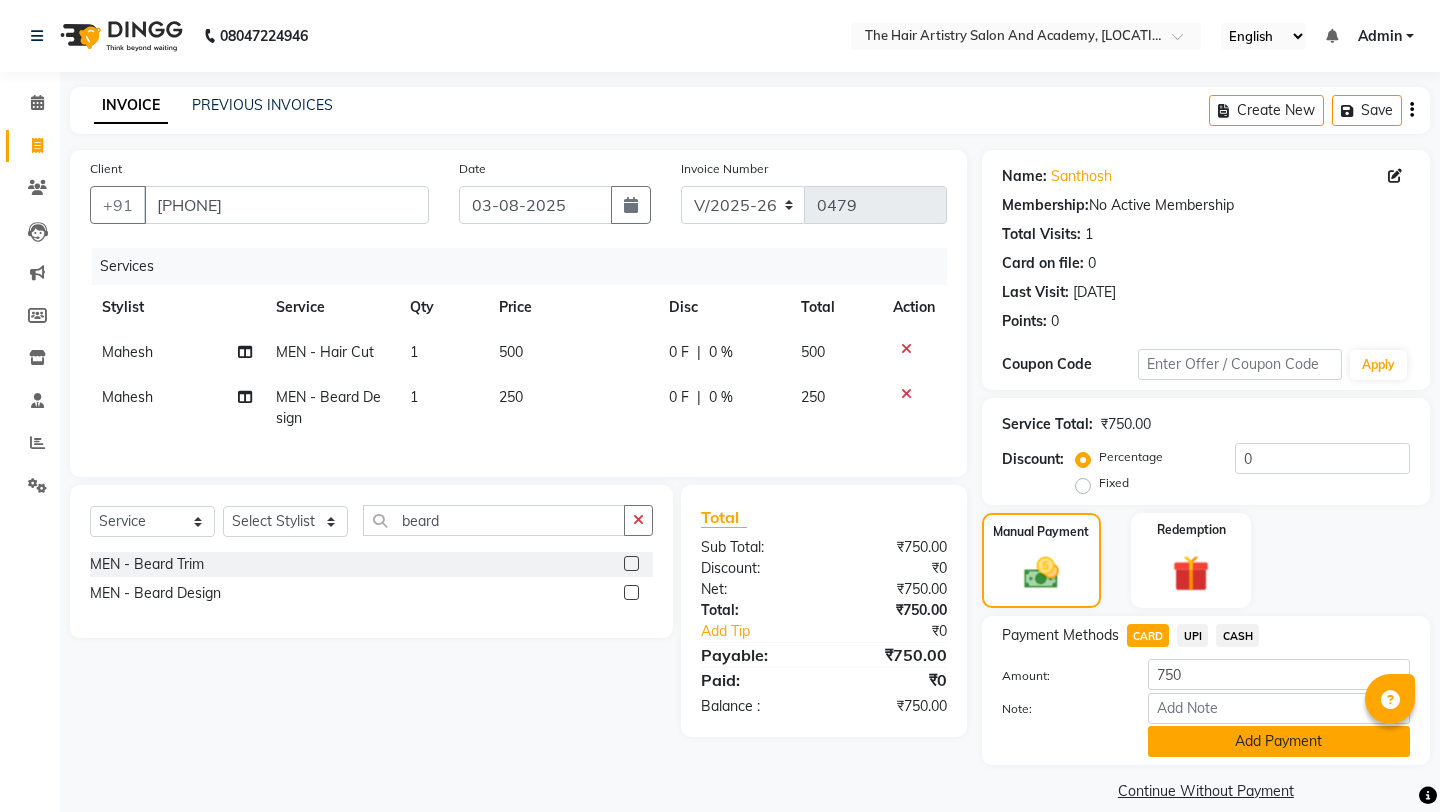 click on "Add Payment" 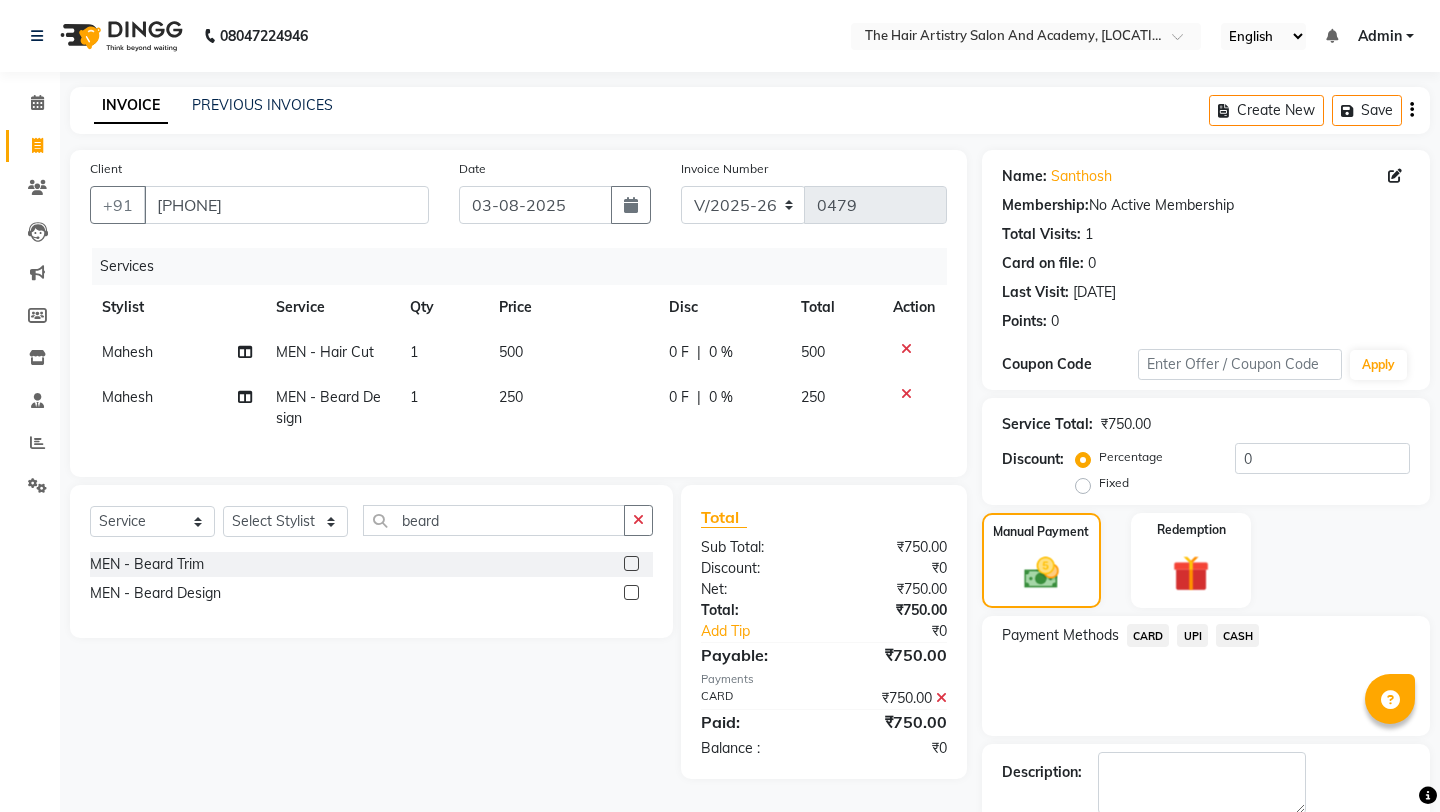 scroll, scrollTop: 86, scrollLeft: 0, axis: vertical 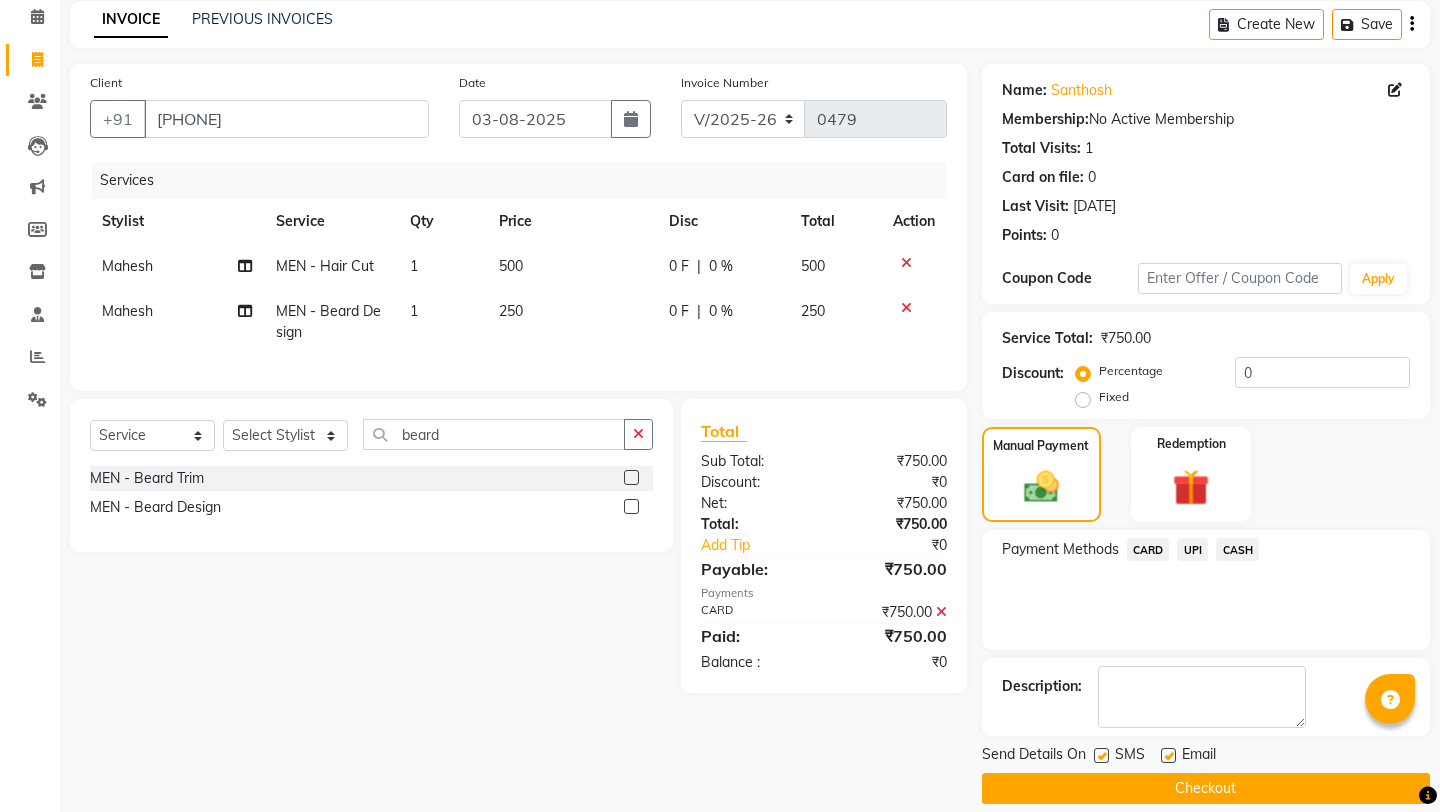 click on "Checkout" 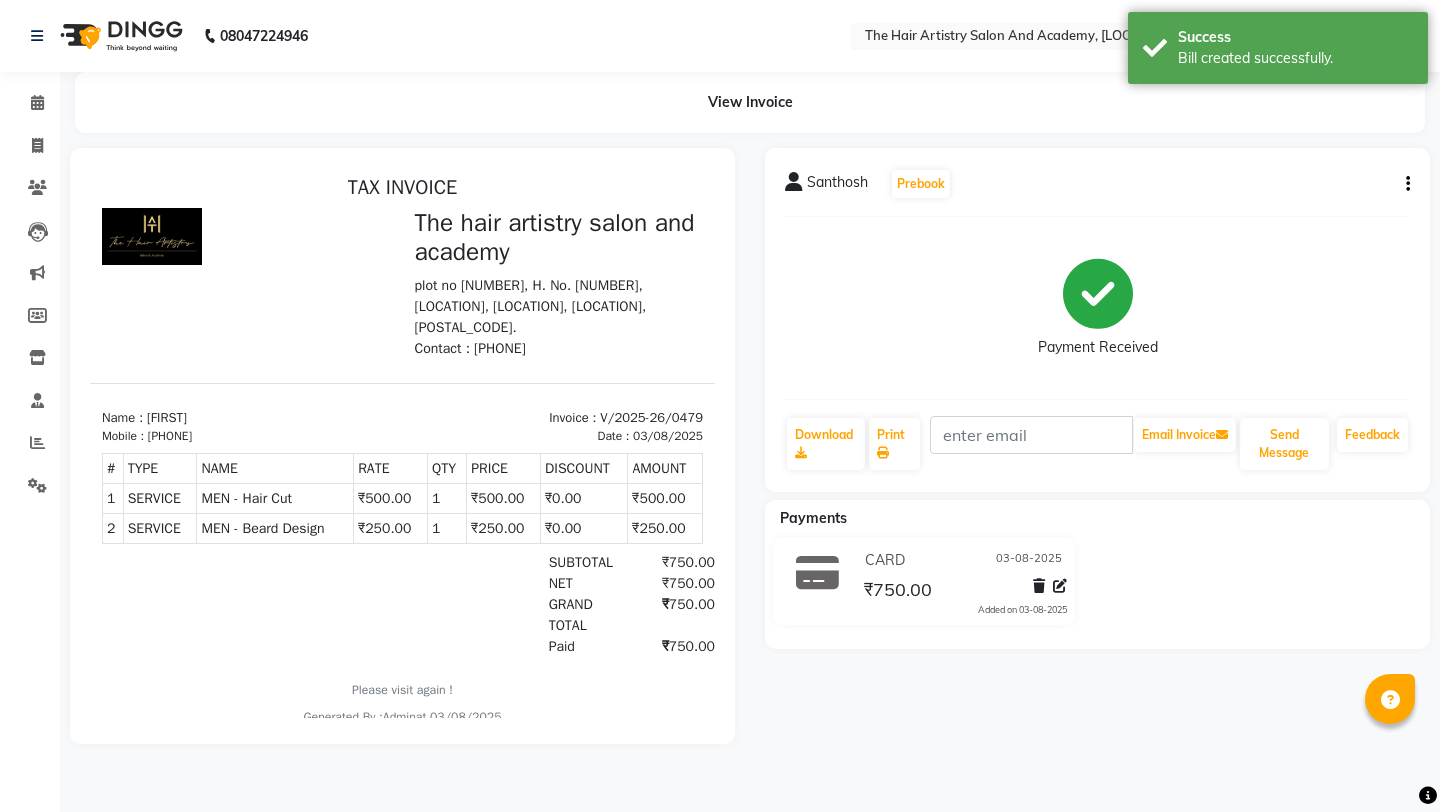 scroll, scrollTop: 0, scrollLeft: 0, axis: both 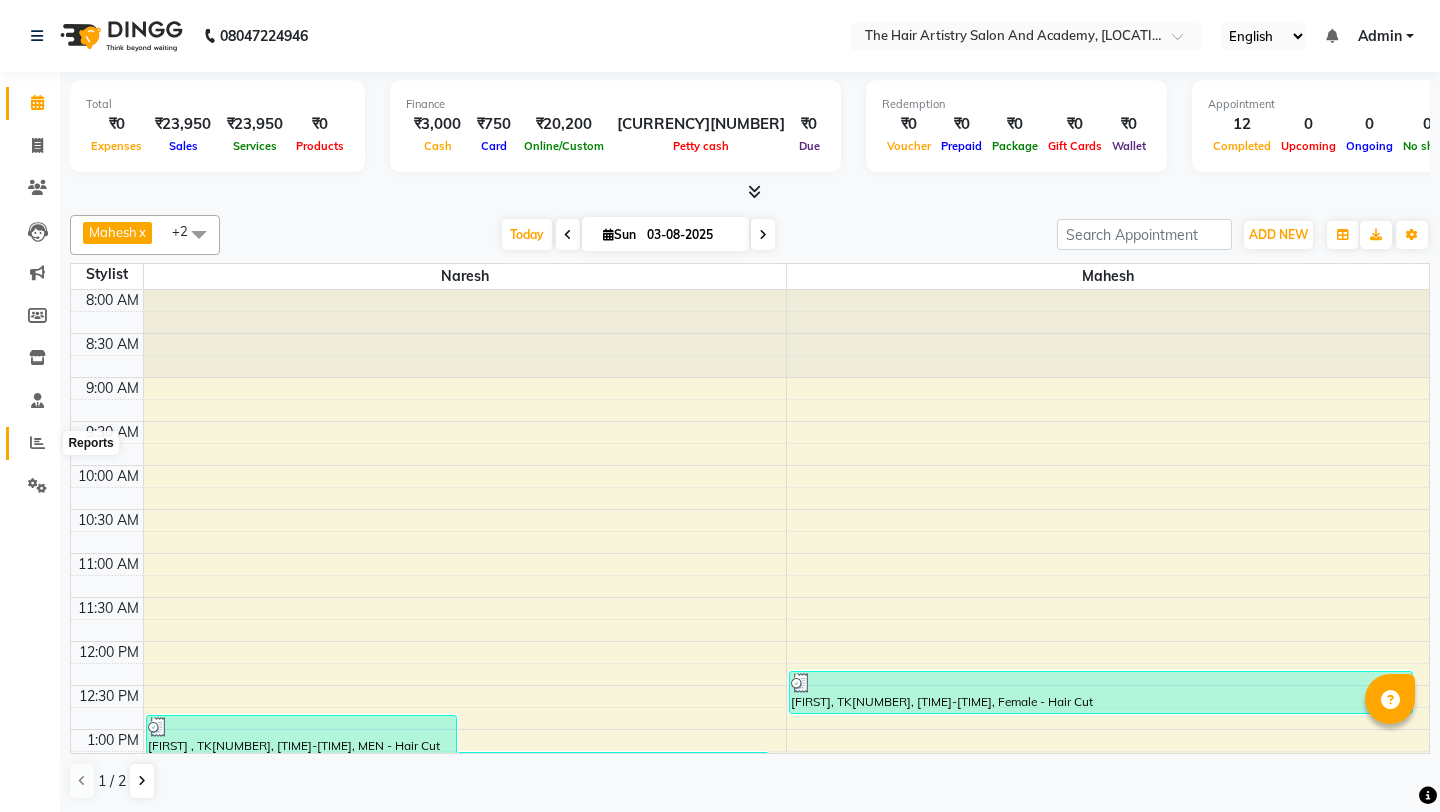 click 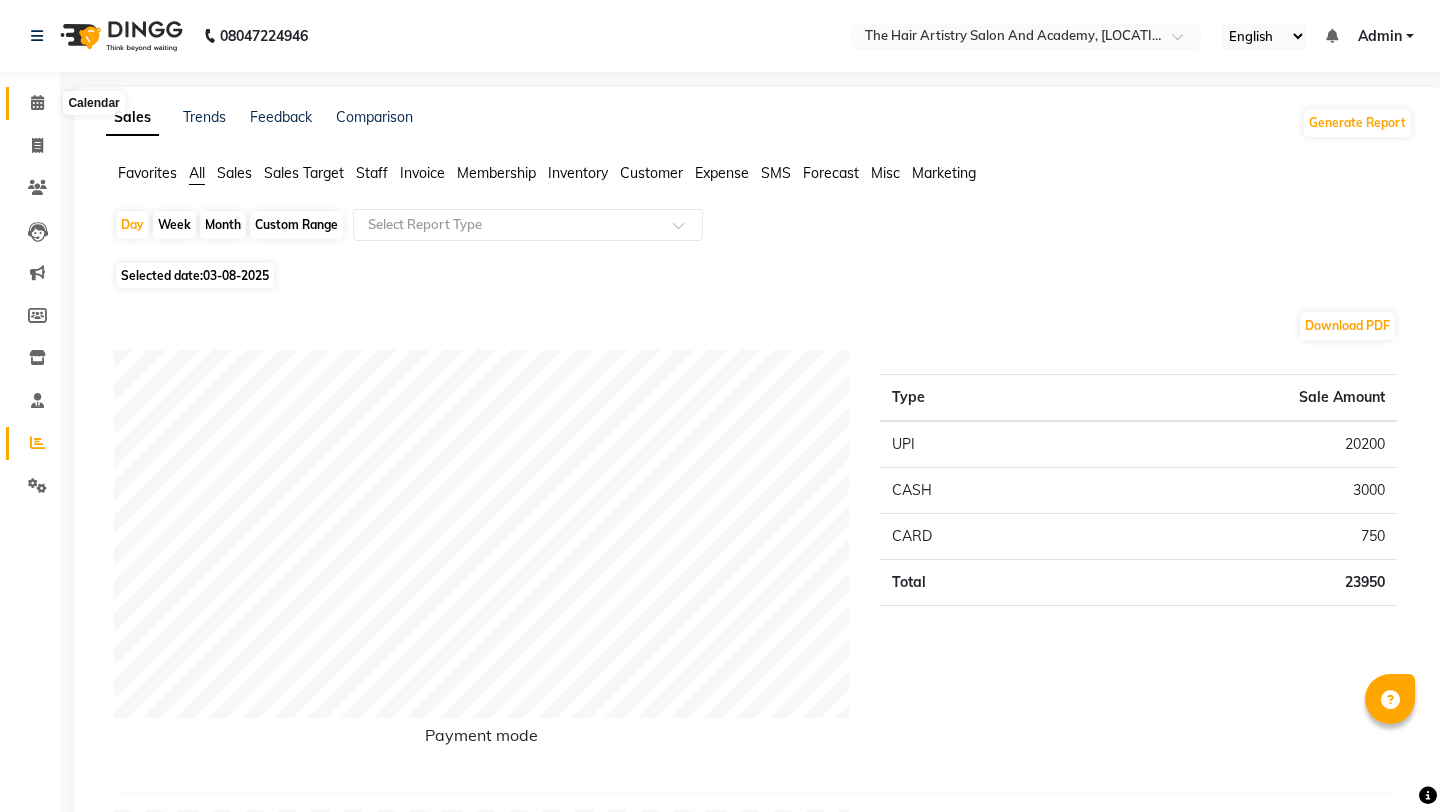 click 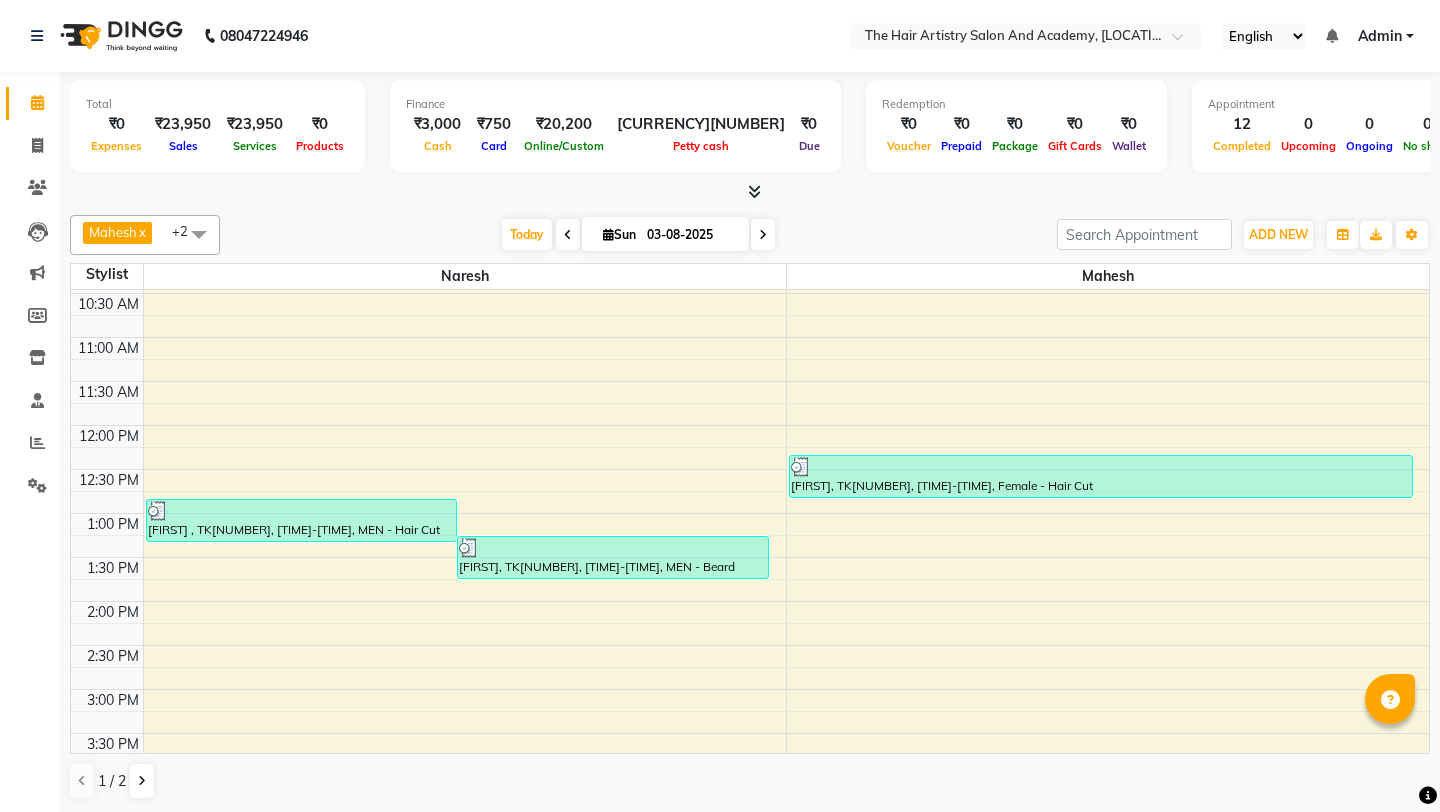 scroll, scrollTop: 768, scrollLeft: 0, axis: vertical 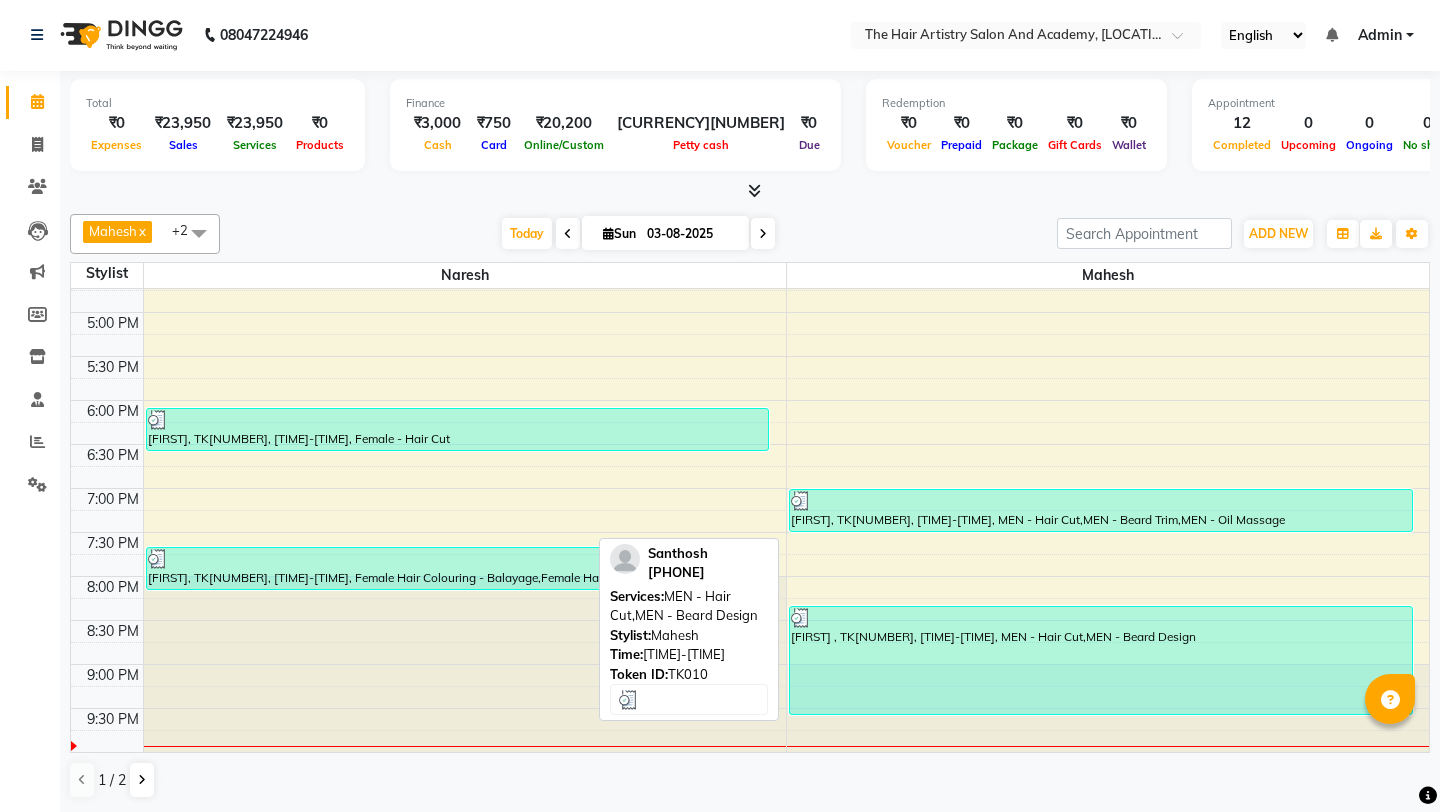 click on "[FIRST] , TK[NUMBER], [TIME]-[TIME], MEN - Hair Cut,MEN - Beard Design" at bounding box center [1101, 660] 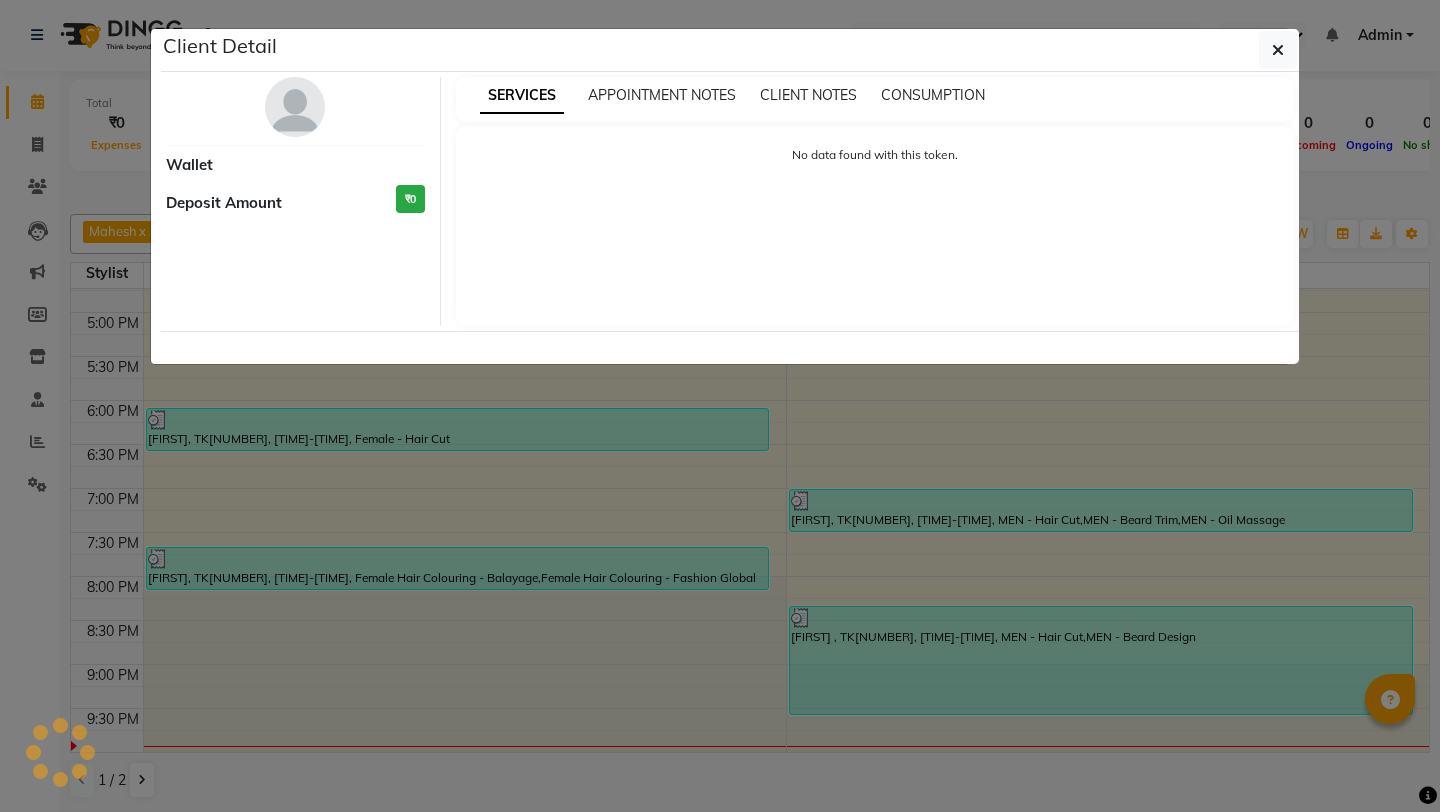 select on "3" 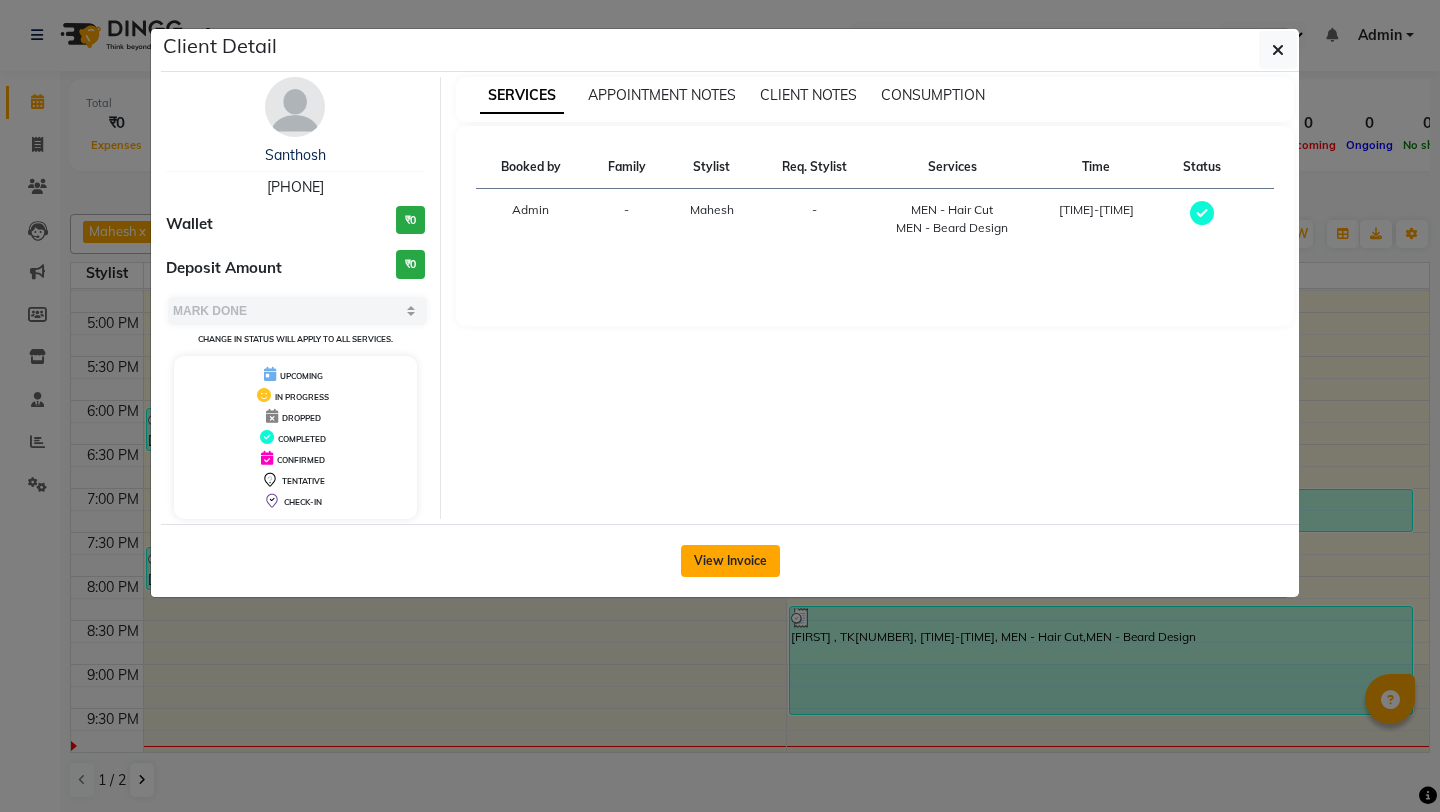 click on "View Invoice" 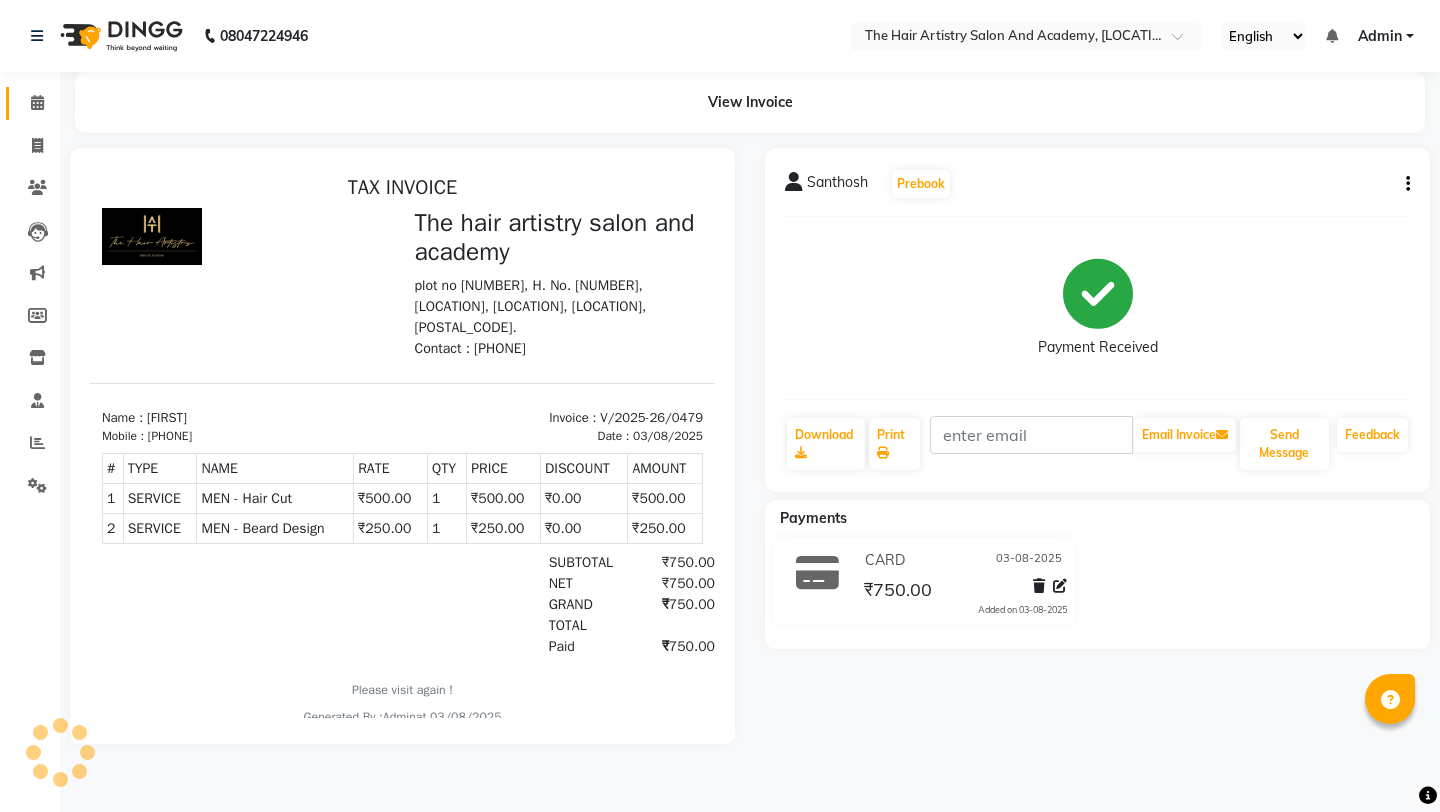 scroll, scrollTop: 0, scrollLeft: 0, axis: both 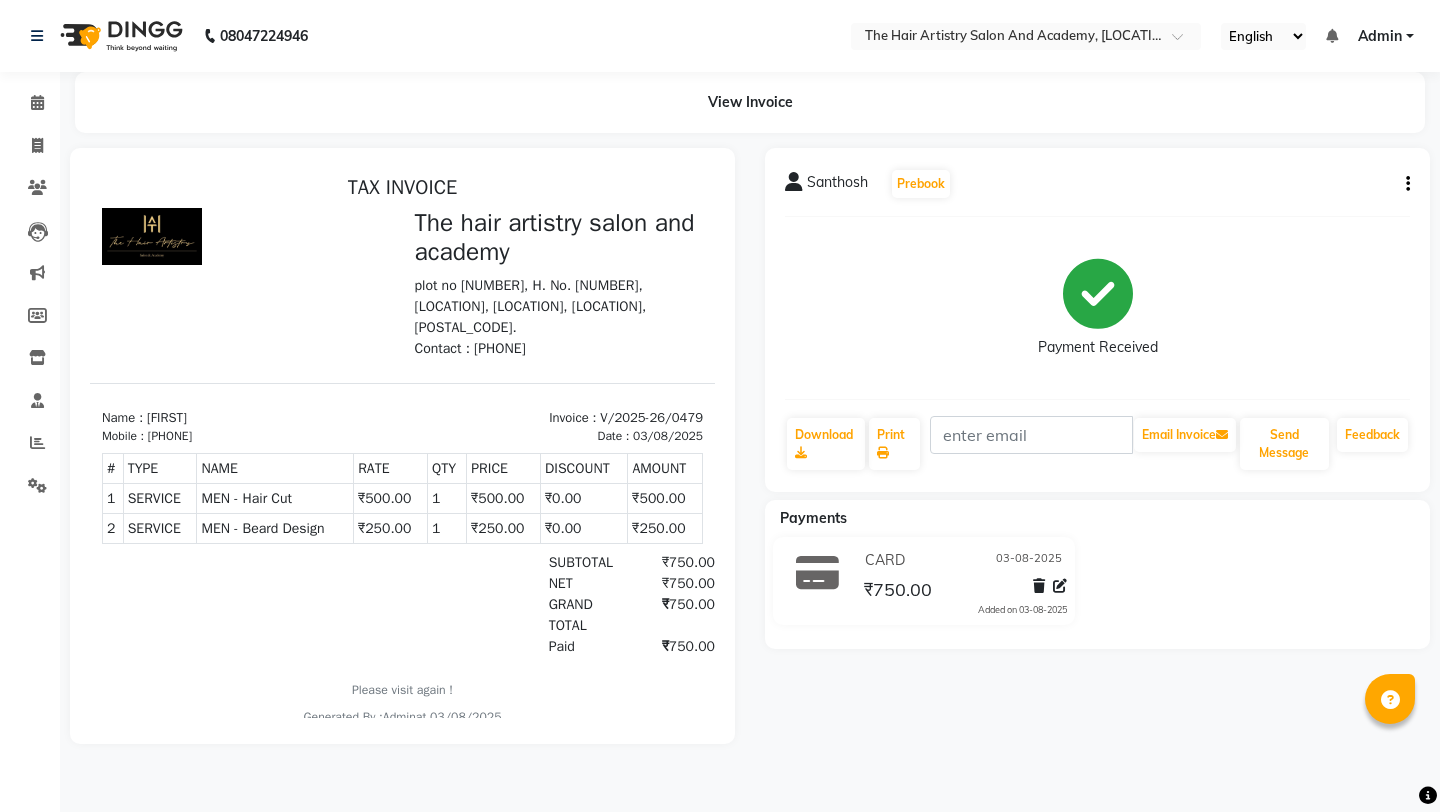 drag, startPoint x: 246, startPoint y: 433, endPoint x: 169, endPoint y: 438, distance: 77.16217 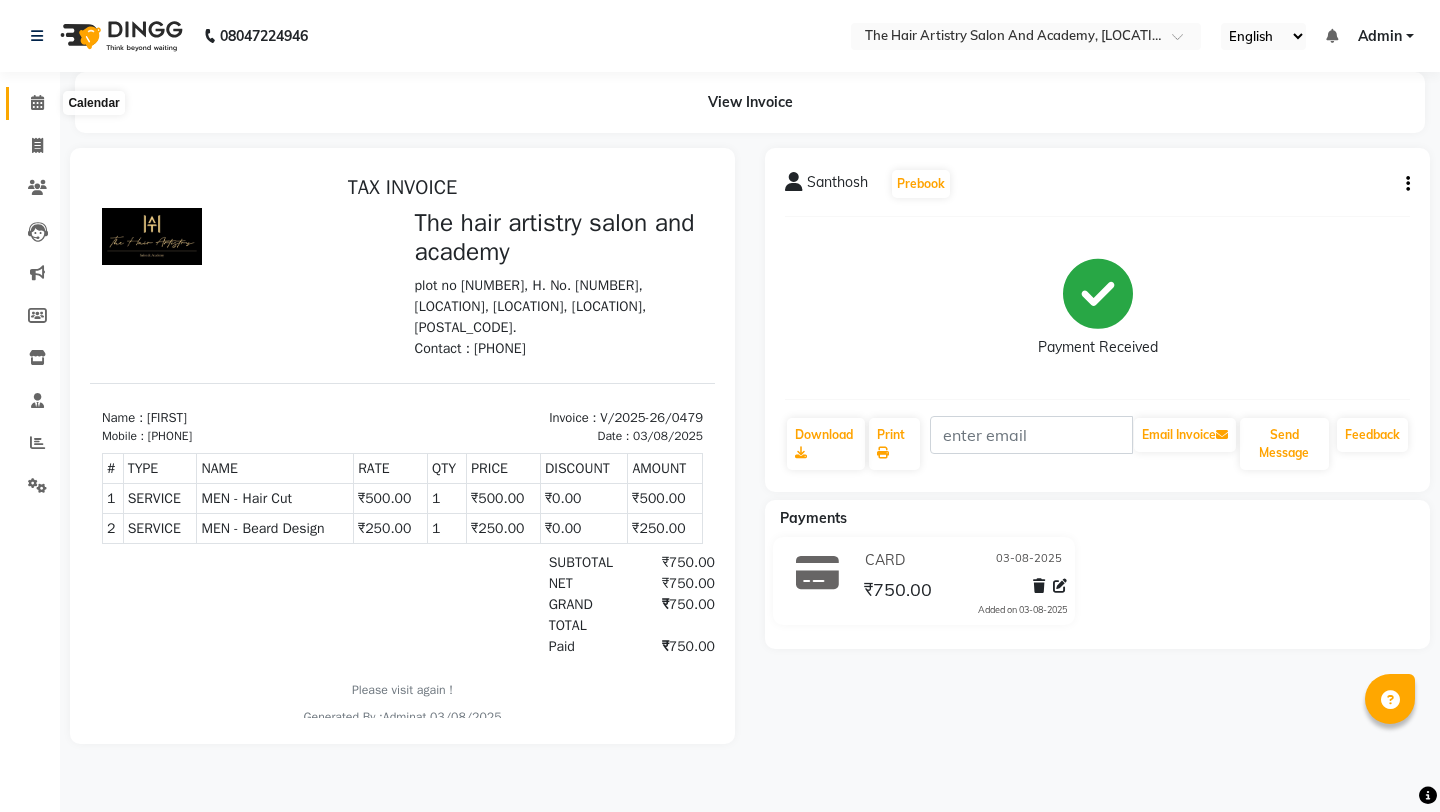 click 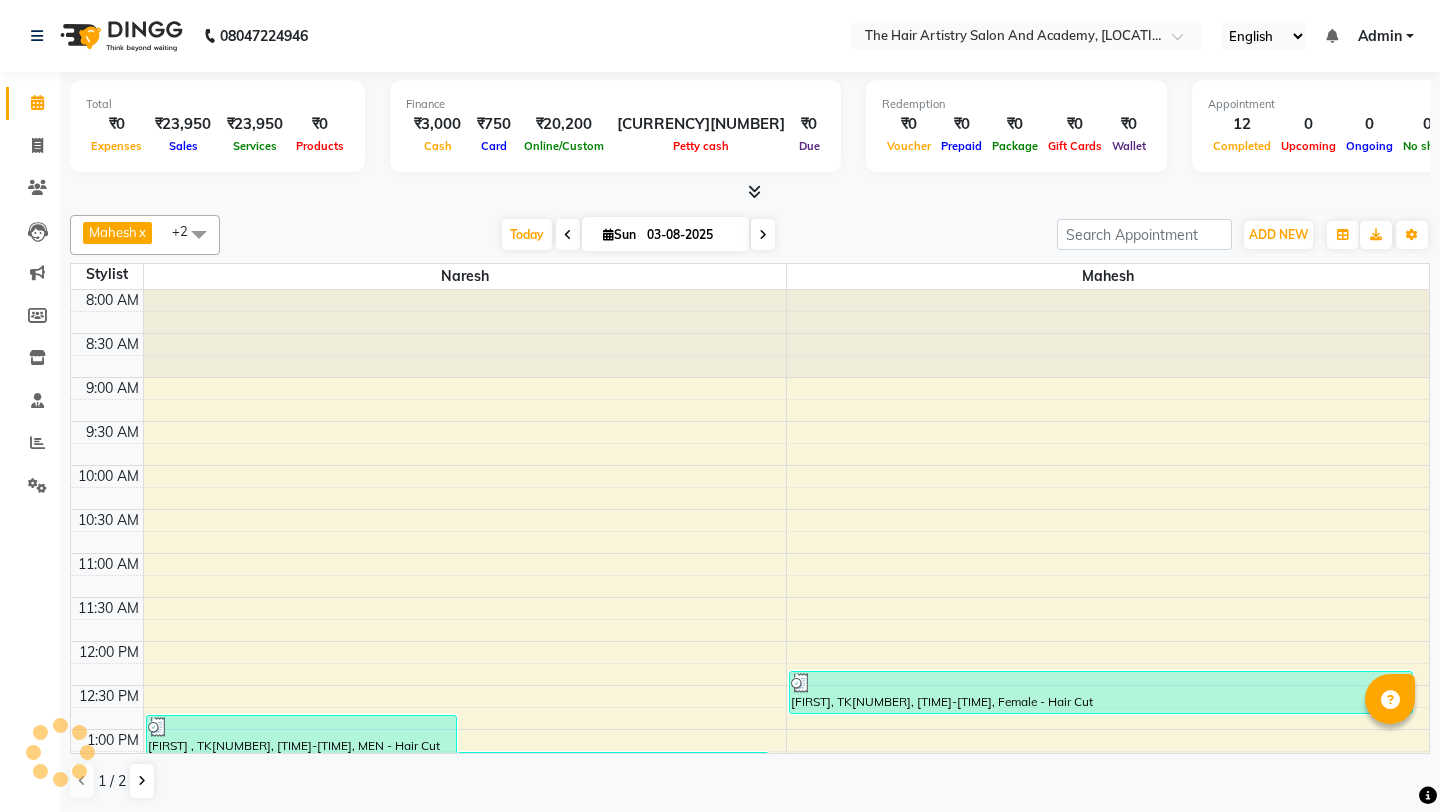 scroll, scrollTop: 0, scrollLeft: 0, axis: both 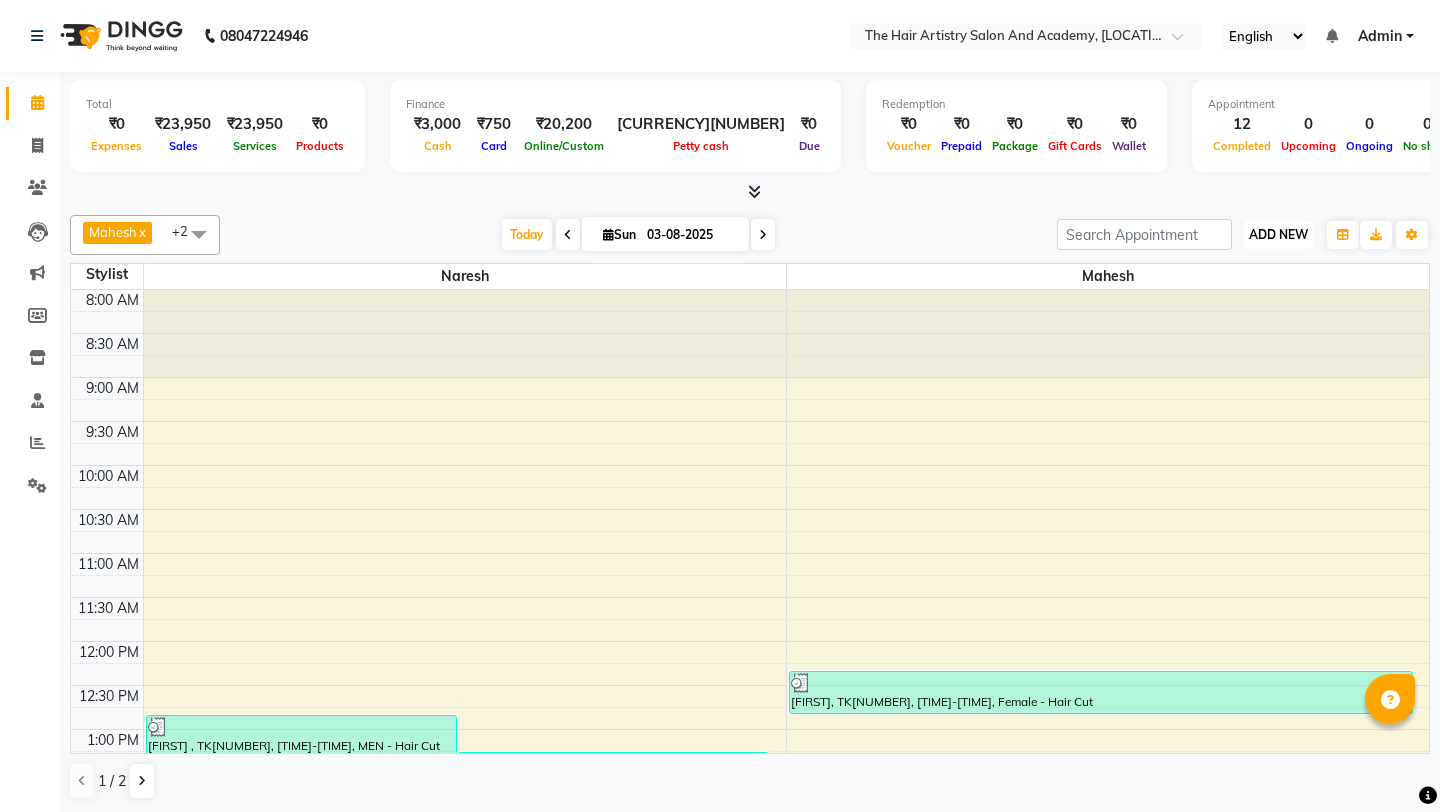 click on "ADD NEW" at bounding box center [1278, 234] 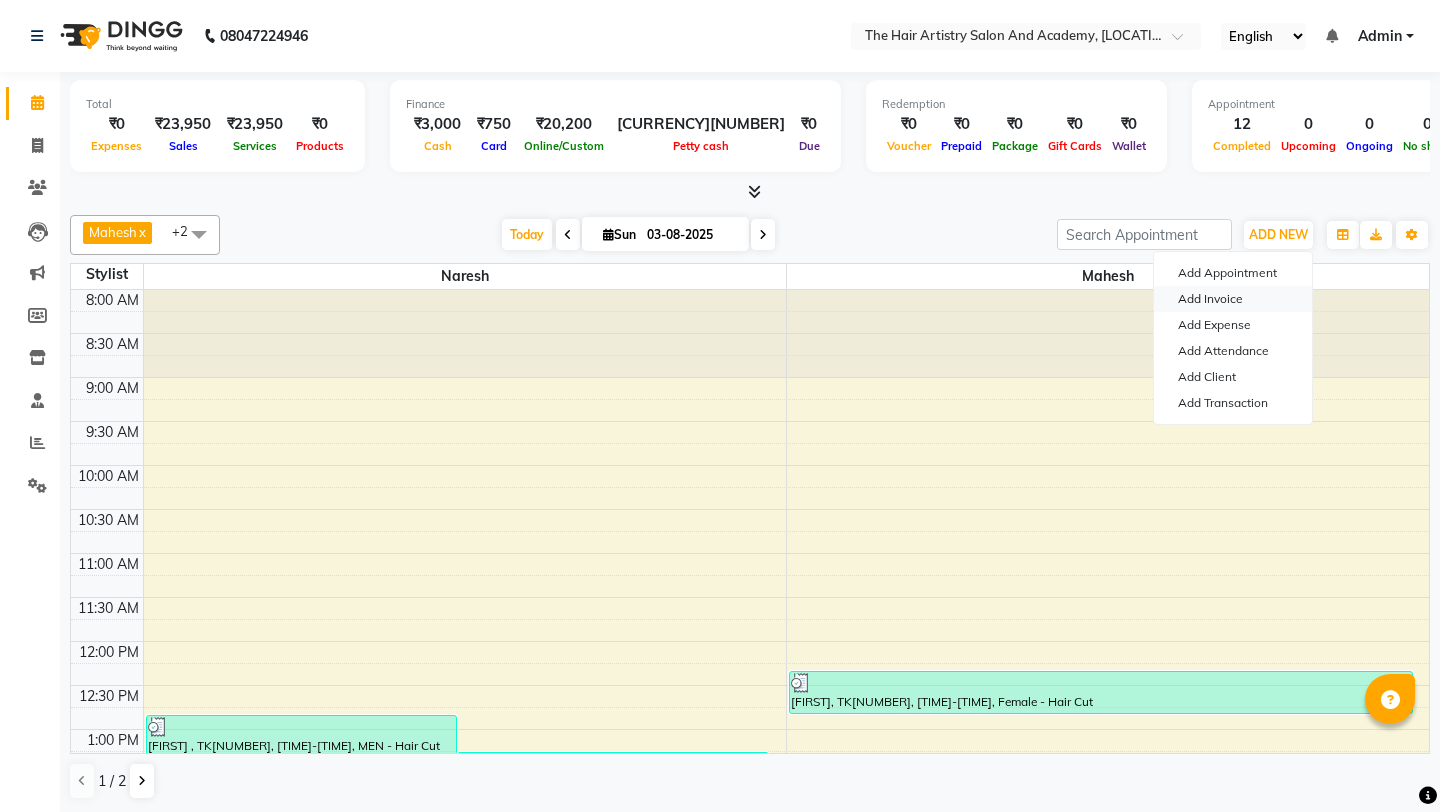 click on "Add Invoice" at bounding box center (1233, 299) 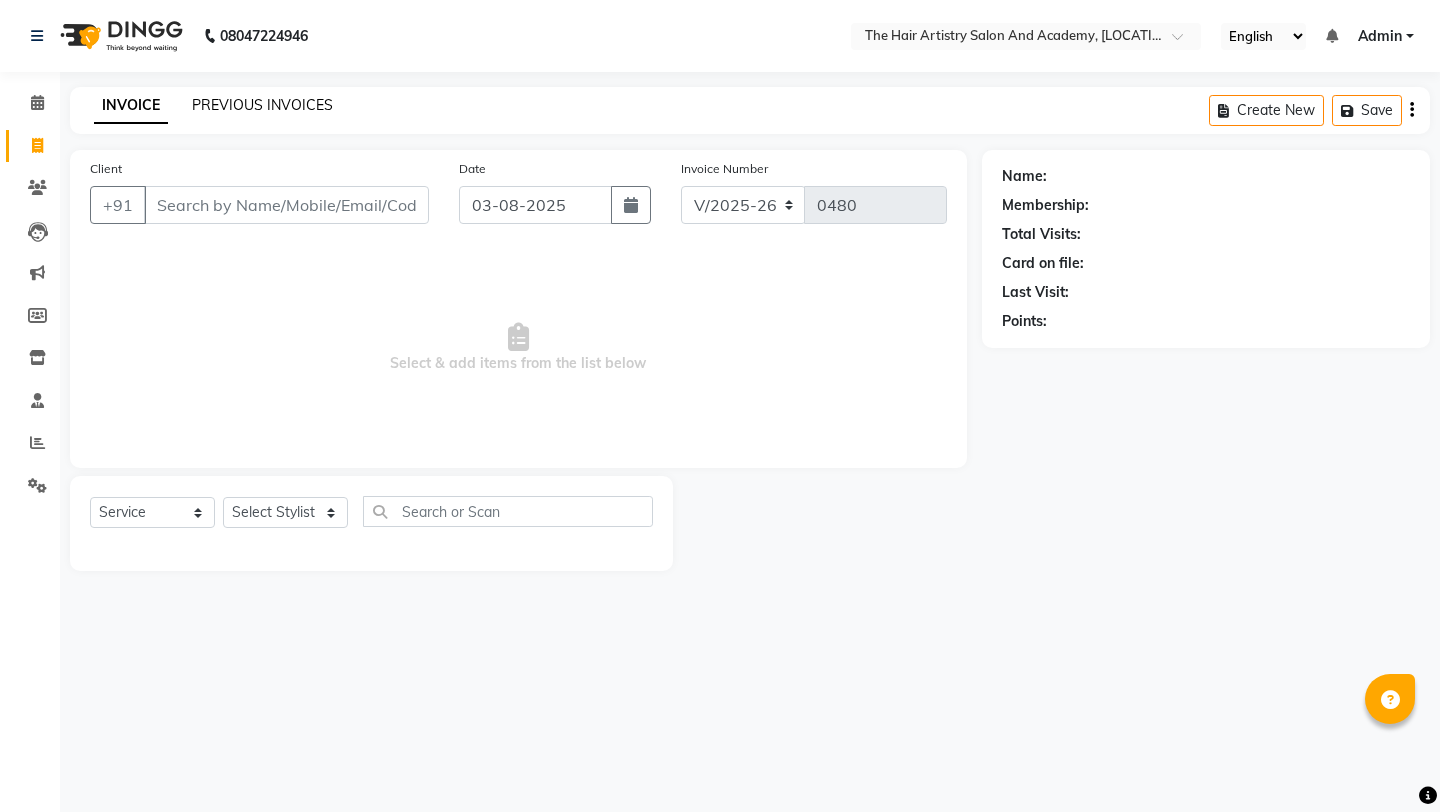 click on "PREVIOUS INVOICES" 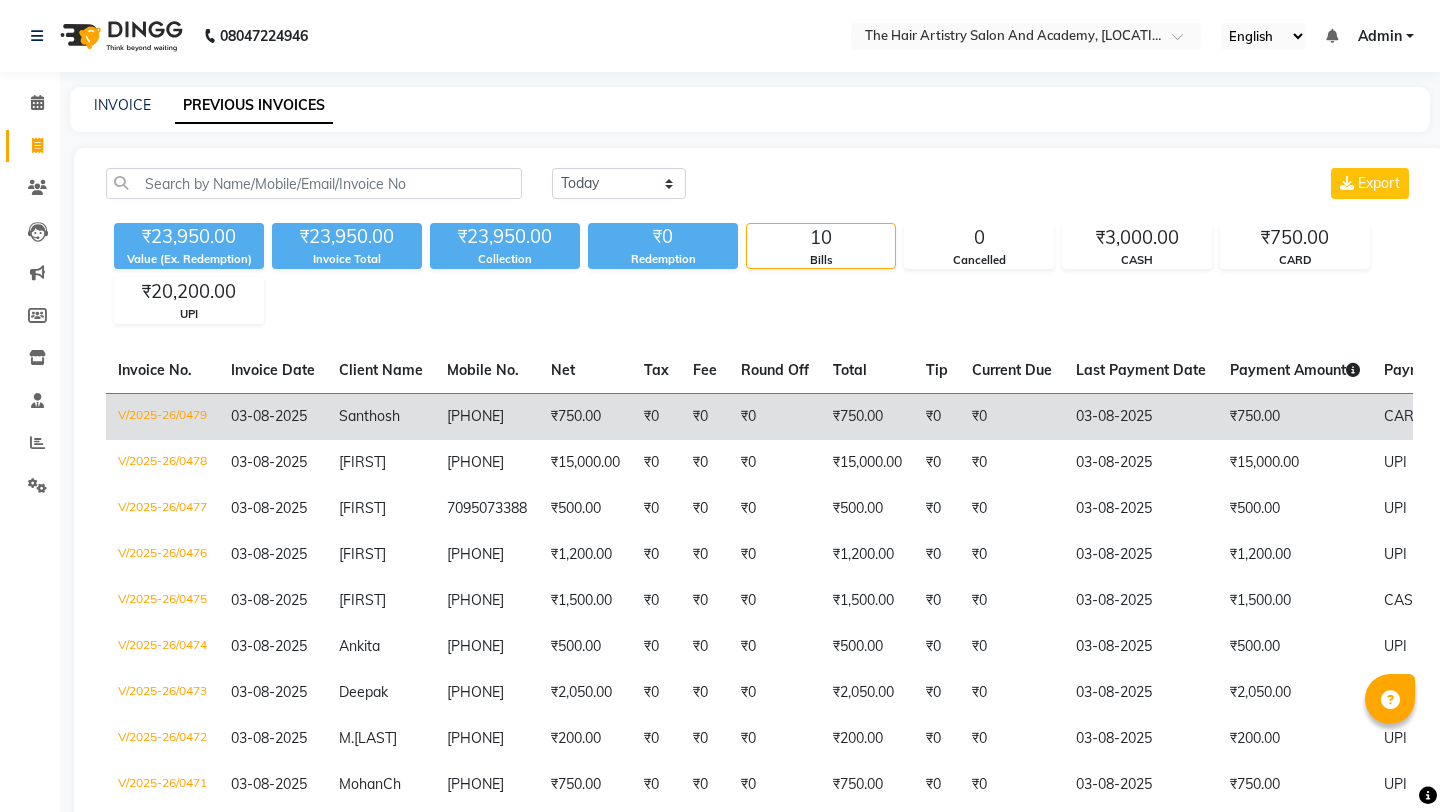 drag, startPoint x: 532, startPoint y: 416, endPoint x: 449, endPoint y: 420, distance: 83.09633 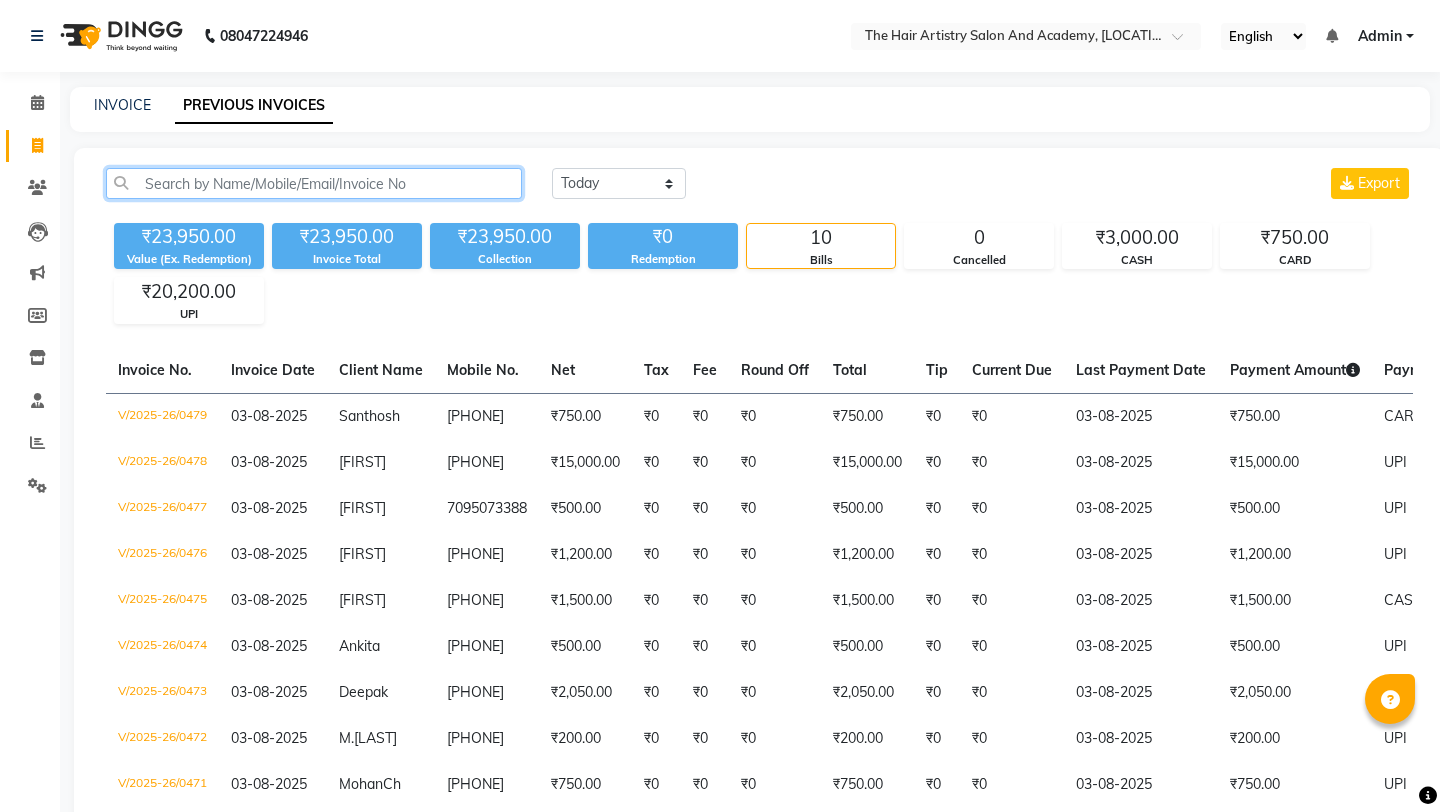 click 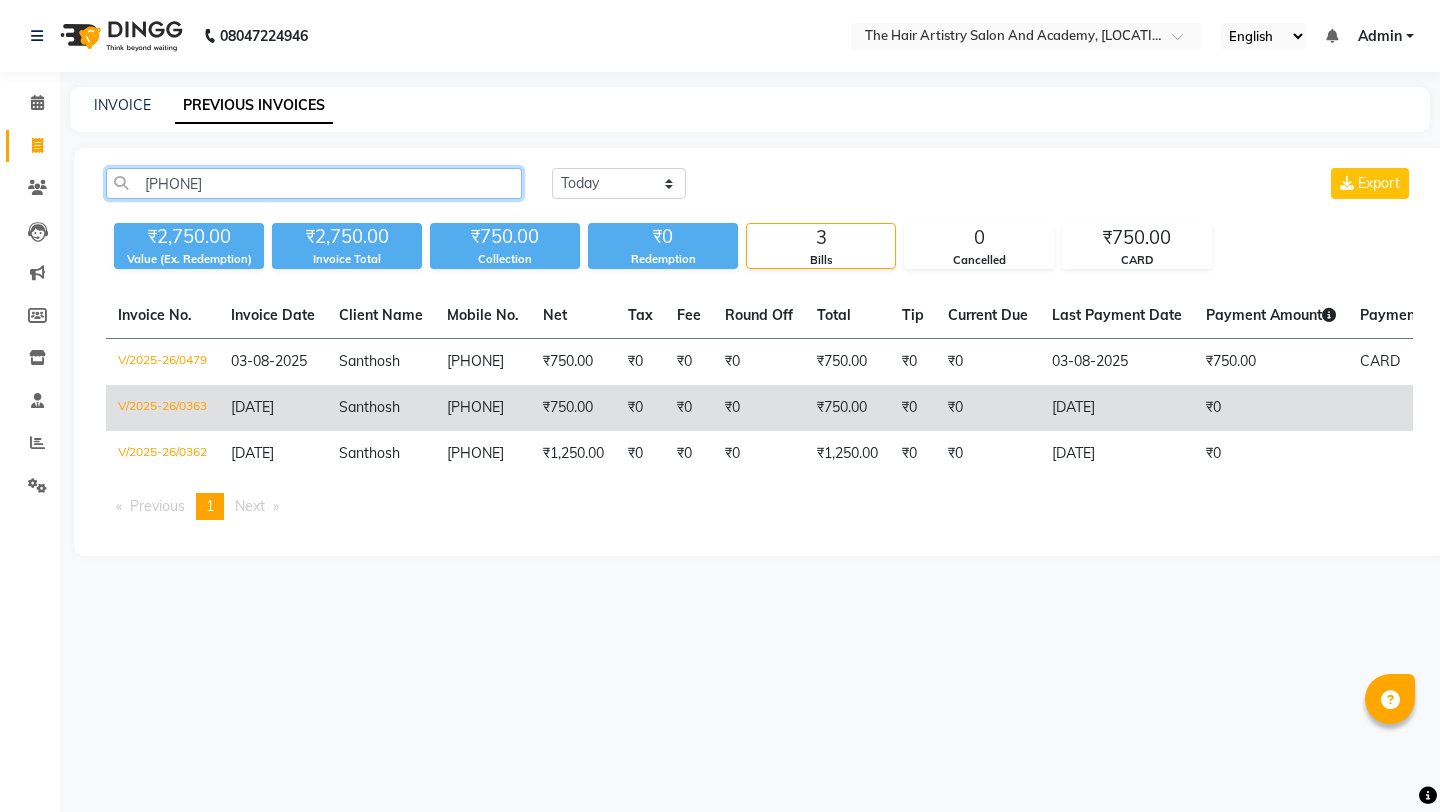 type on "[PHONE]" 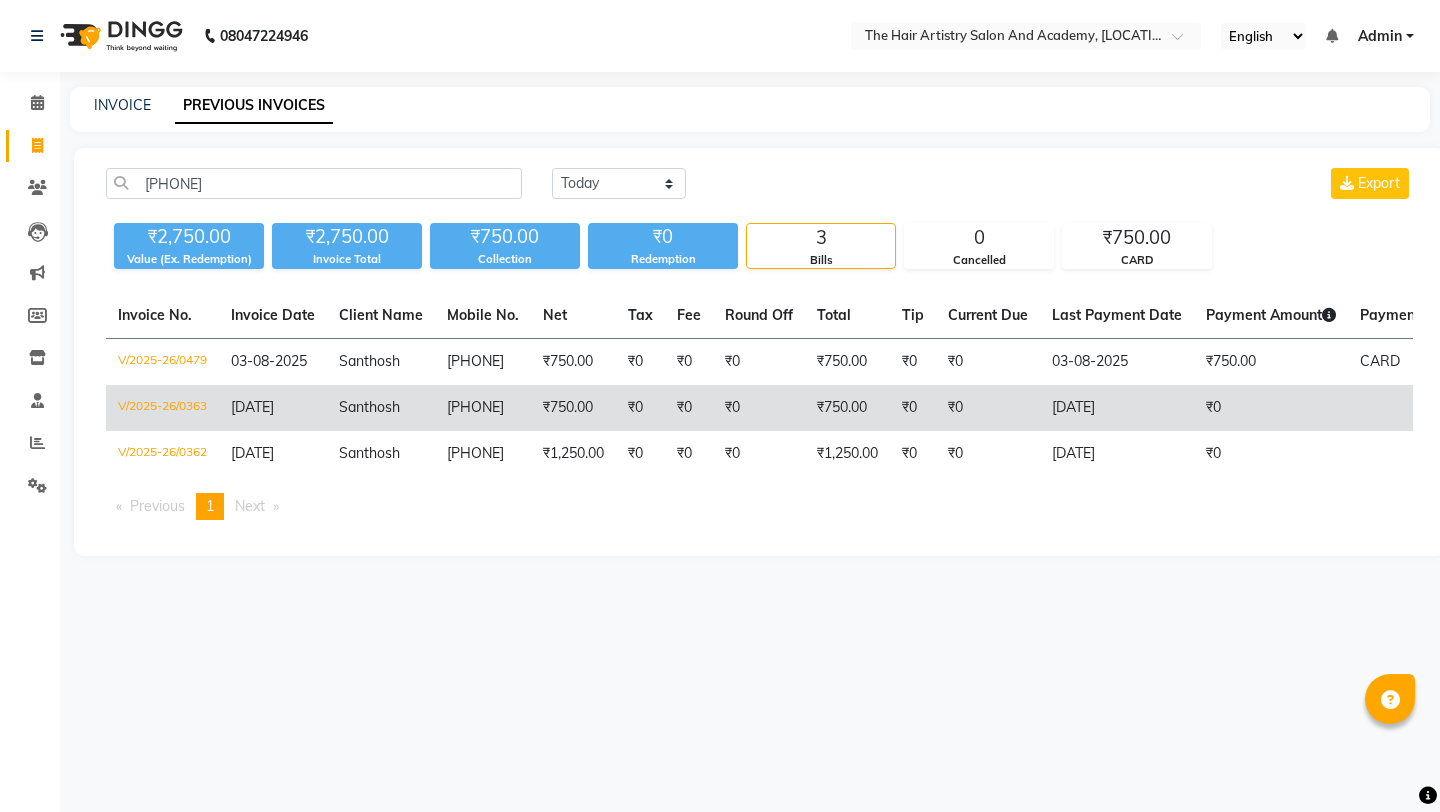 click on "[PHONE]" 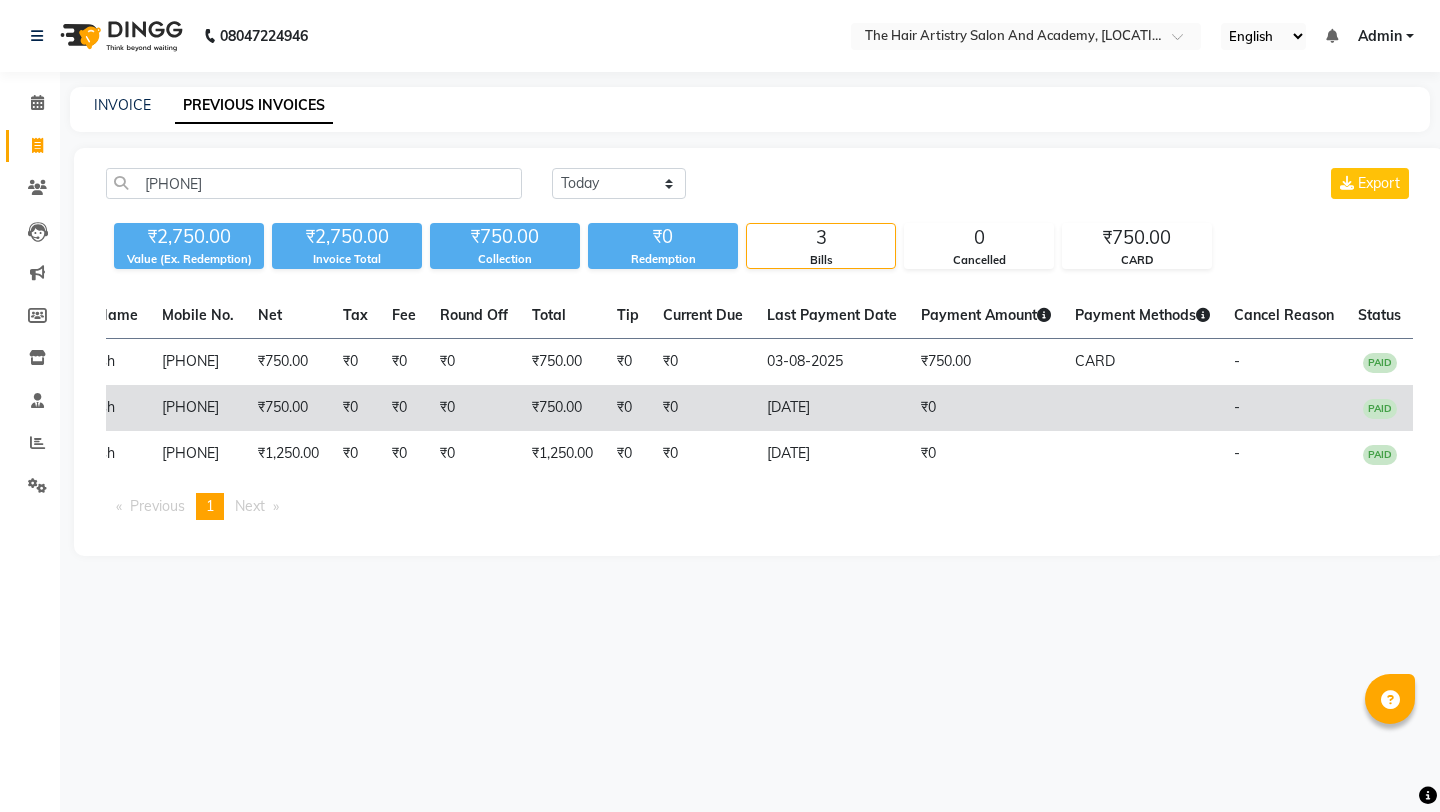 scroll, scrollTop: 0, scrollLeft: 0, axis: both 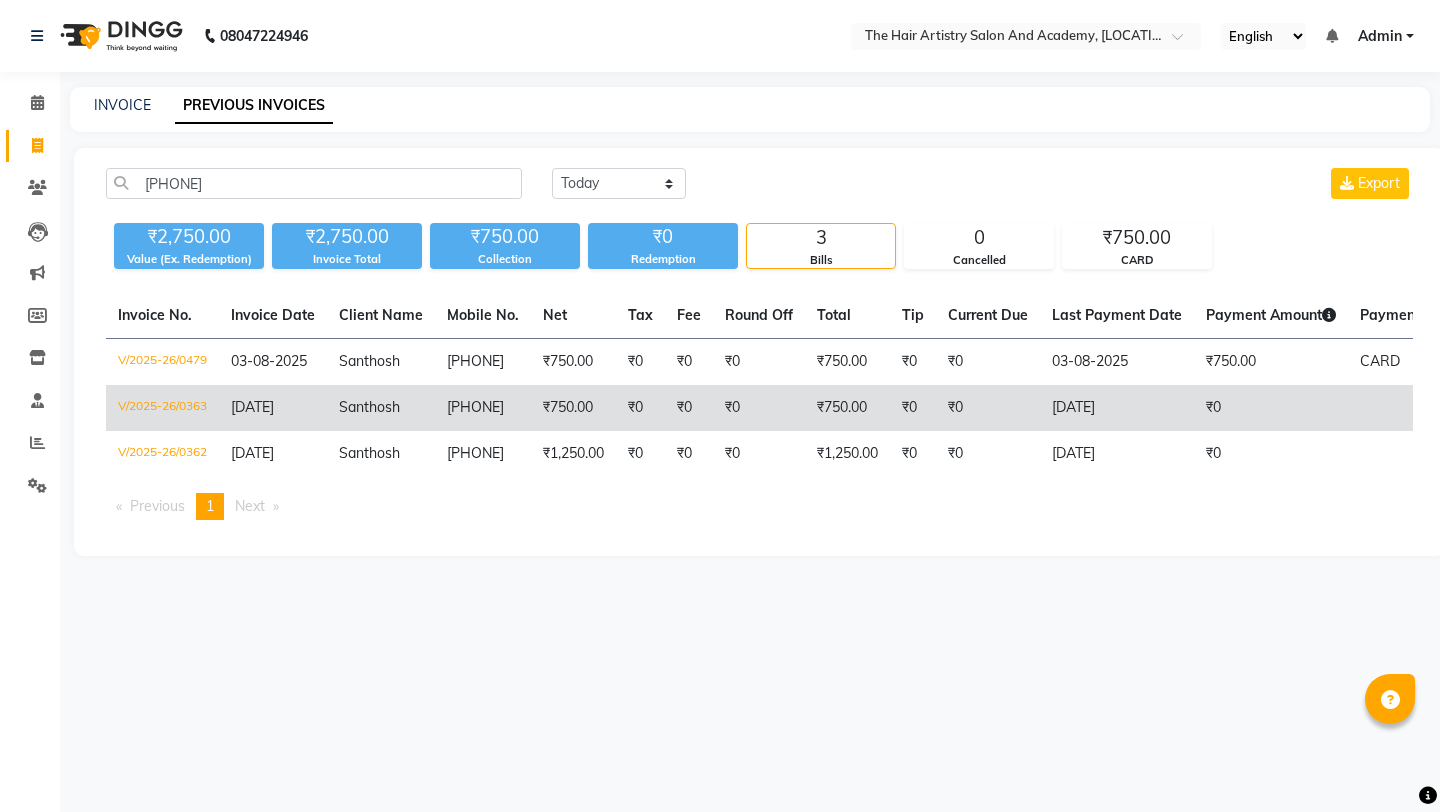 click on "[PHONE]" 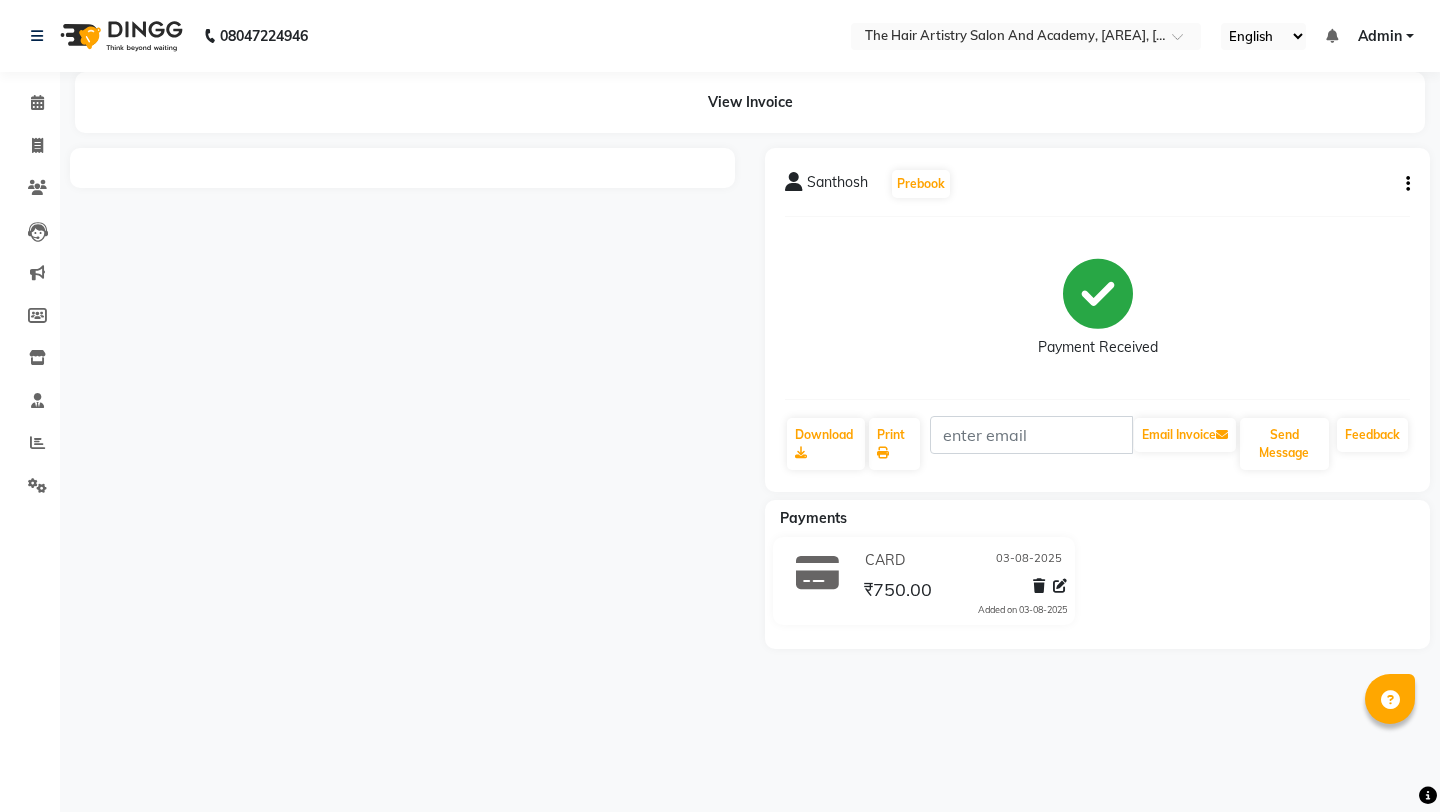 scroll, scrollTop: 0, scrollLeft: 0, axis: both 